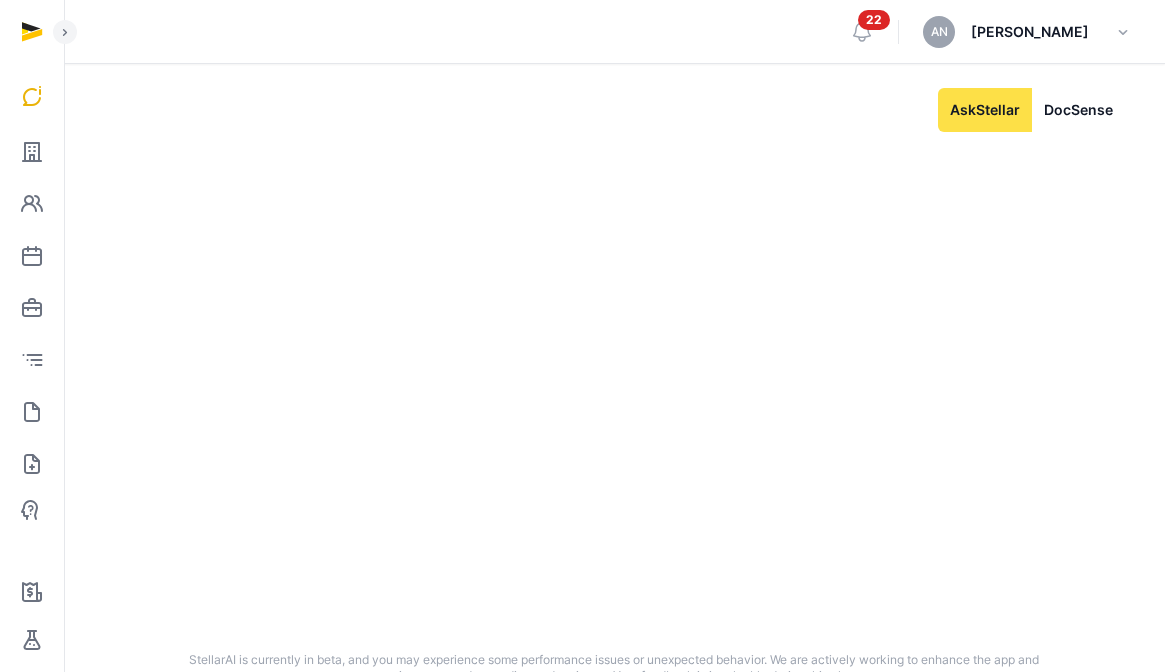 scroll, scrollTop: 0, scrollLeft: 0, axis: both 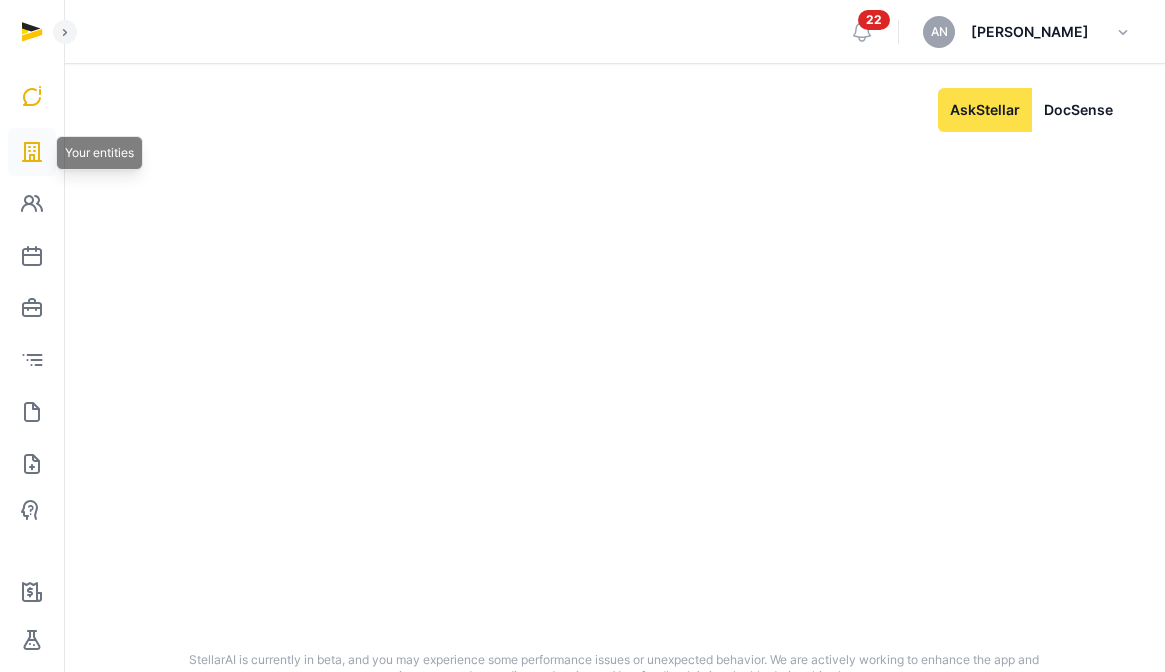 click at bounding box center (32, 152) 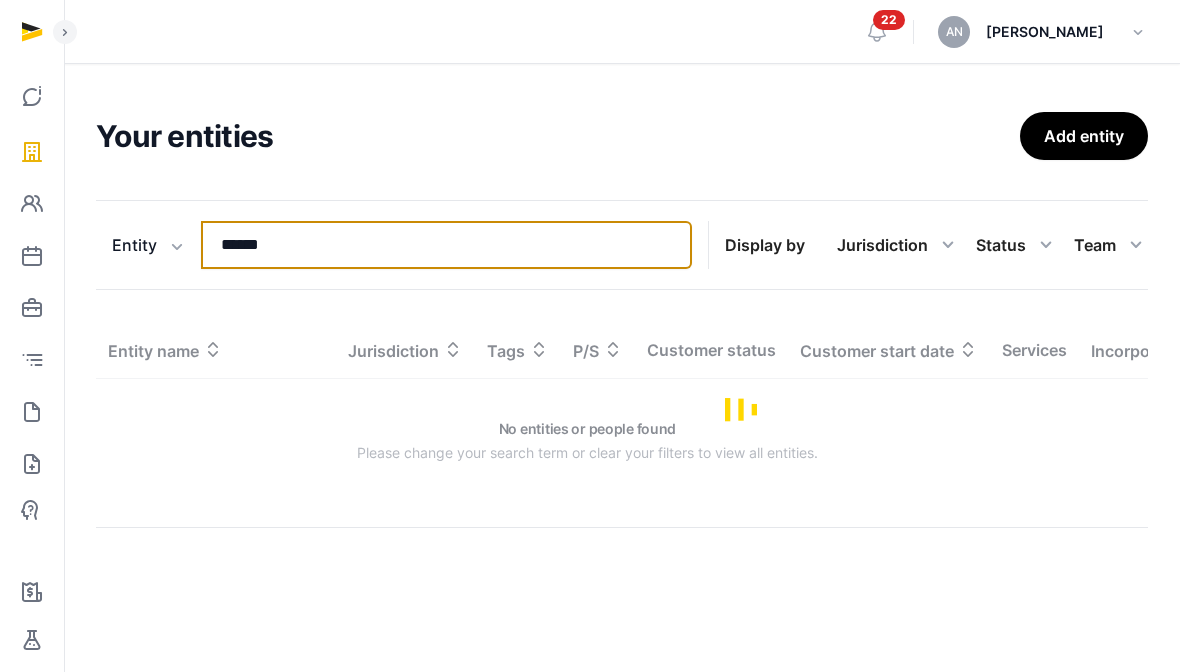 click on "******" at bounding box center [446, 245] 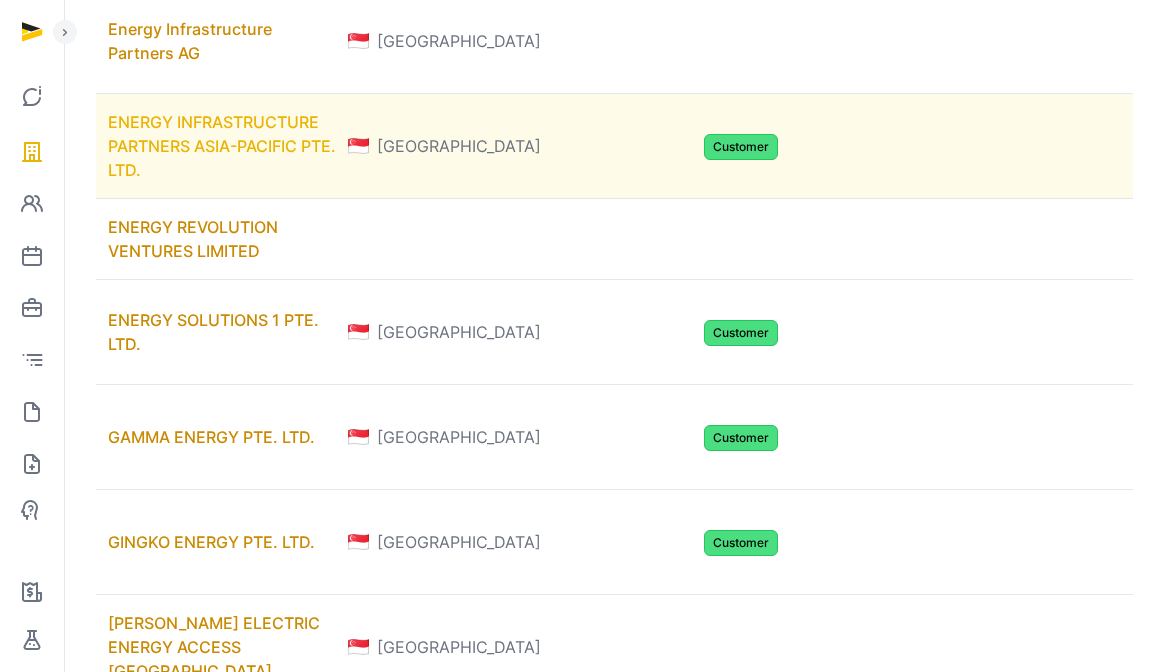 scroll, scrollTop: 1138, scrollLeft: 0, axis: vertical 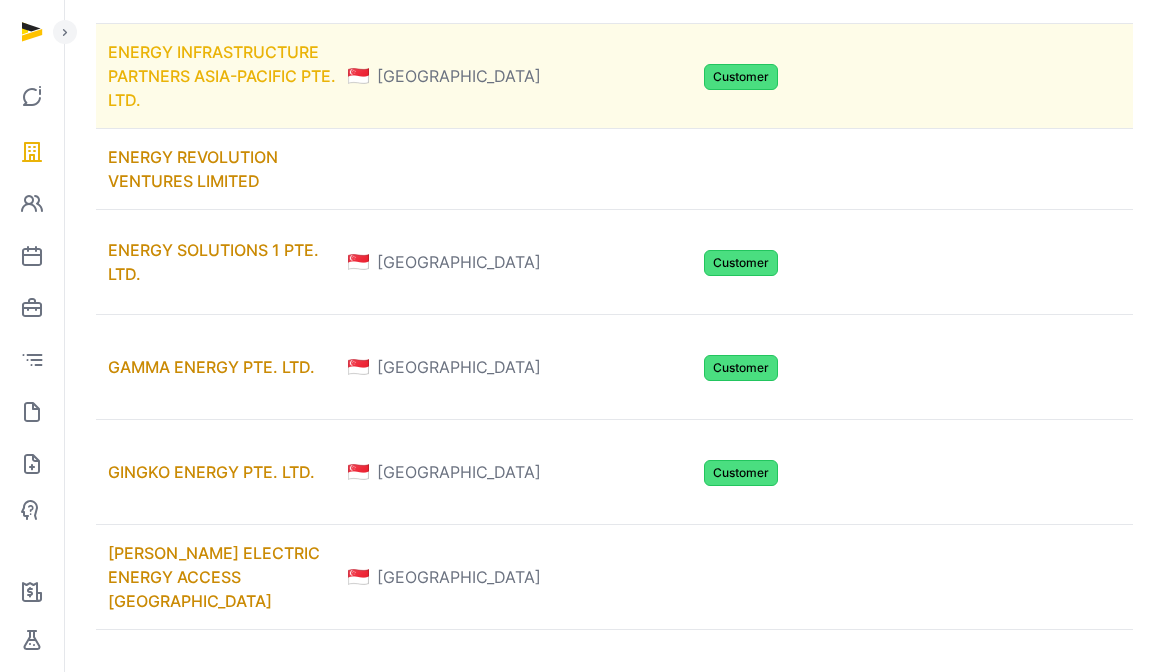 click on "ENERGY INFRASTRUCTURE PARTNERS ASIA-PACIFIC PTE. LTD." at bounding box center (222, 76) 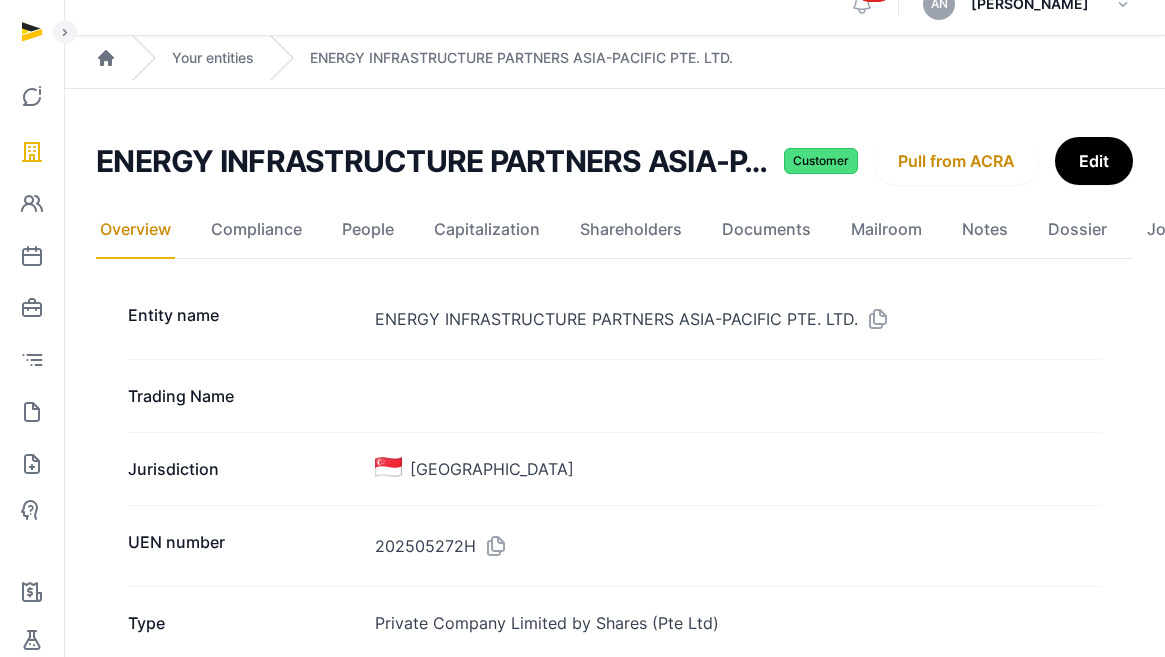 scroll, scrollTop: 77, scrollLeft: 0, axis: vertical 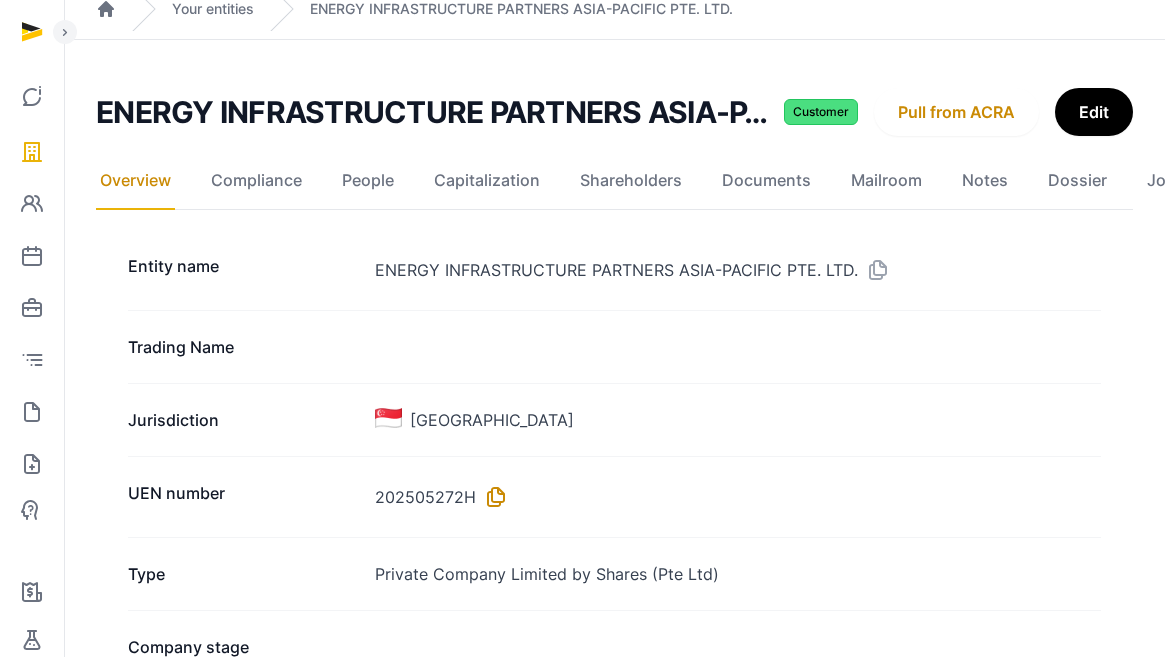 click at bounding box center (492, 497) 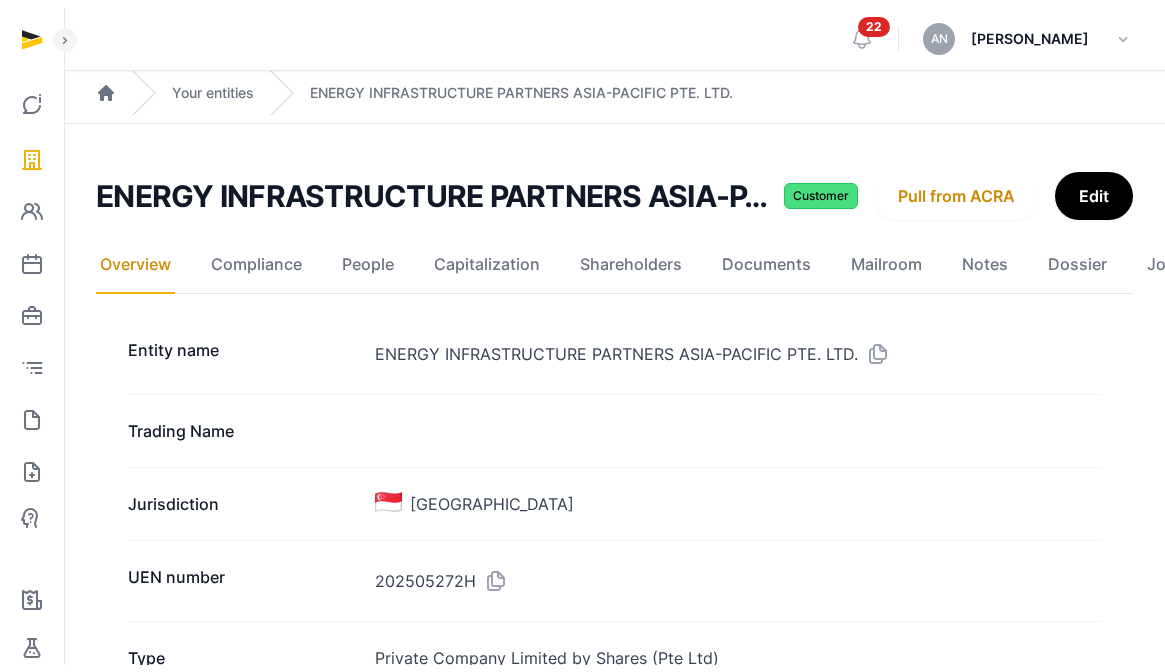 scroll, scrollTop: 0, scrollLeft: 0, axis: both 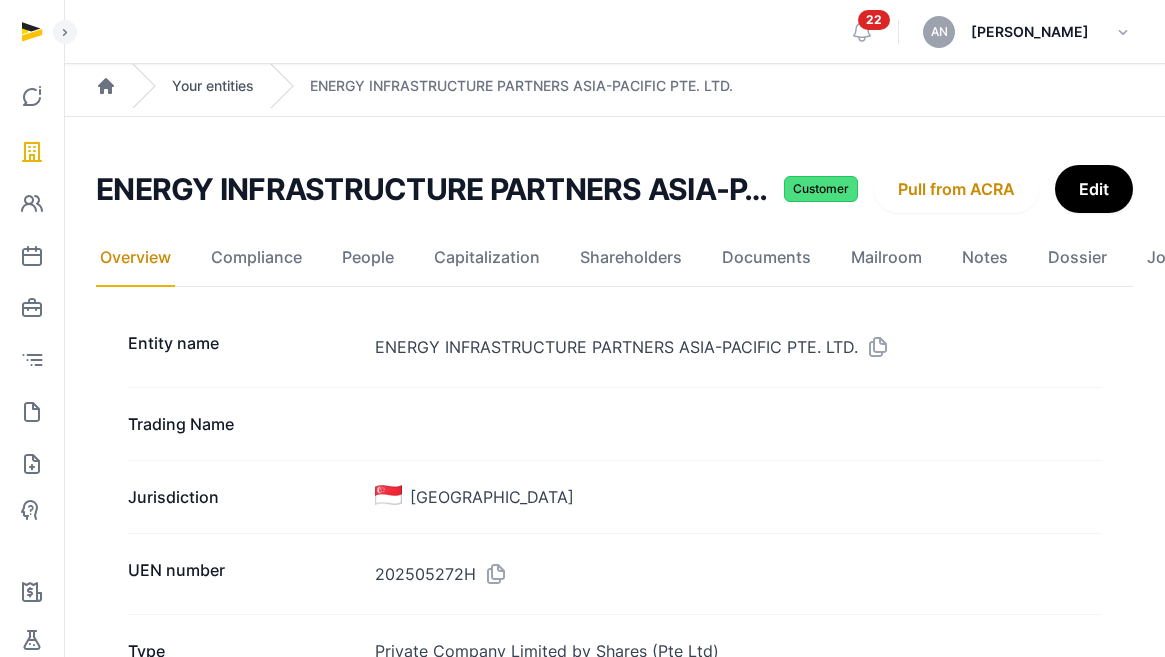 click on "Your entities" at bounding box center [213, 86] 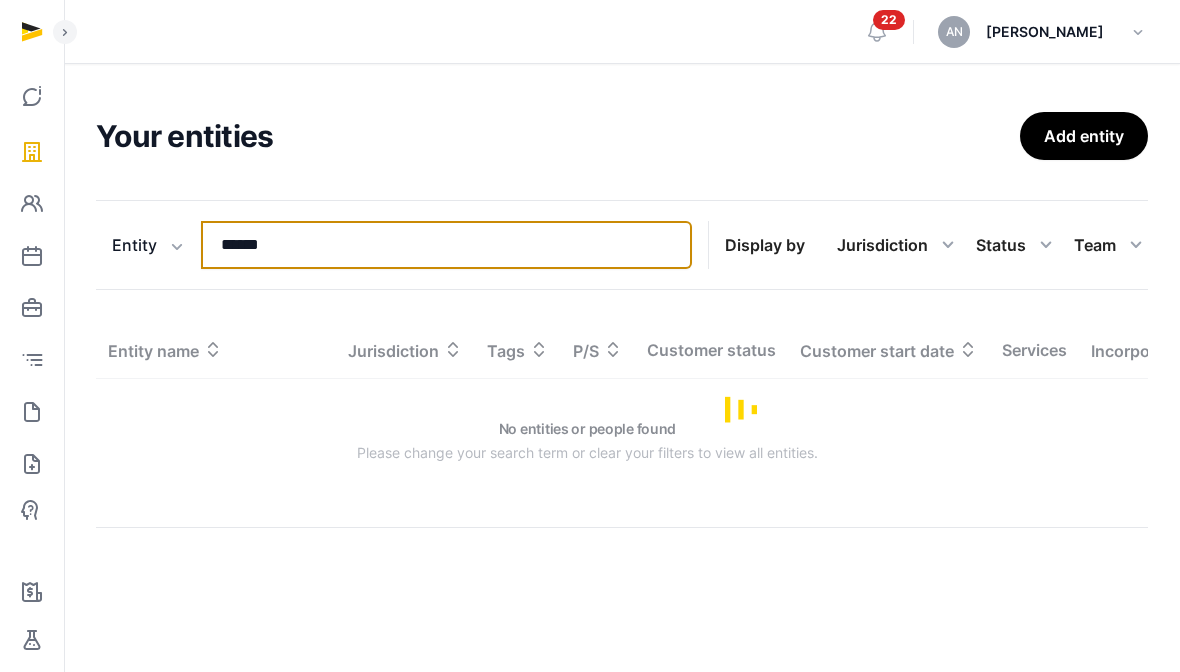click on "******" at bounding box center (446, 245) 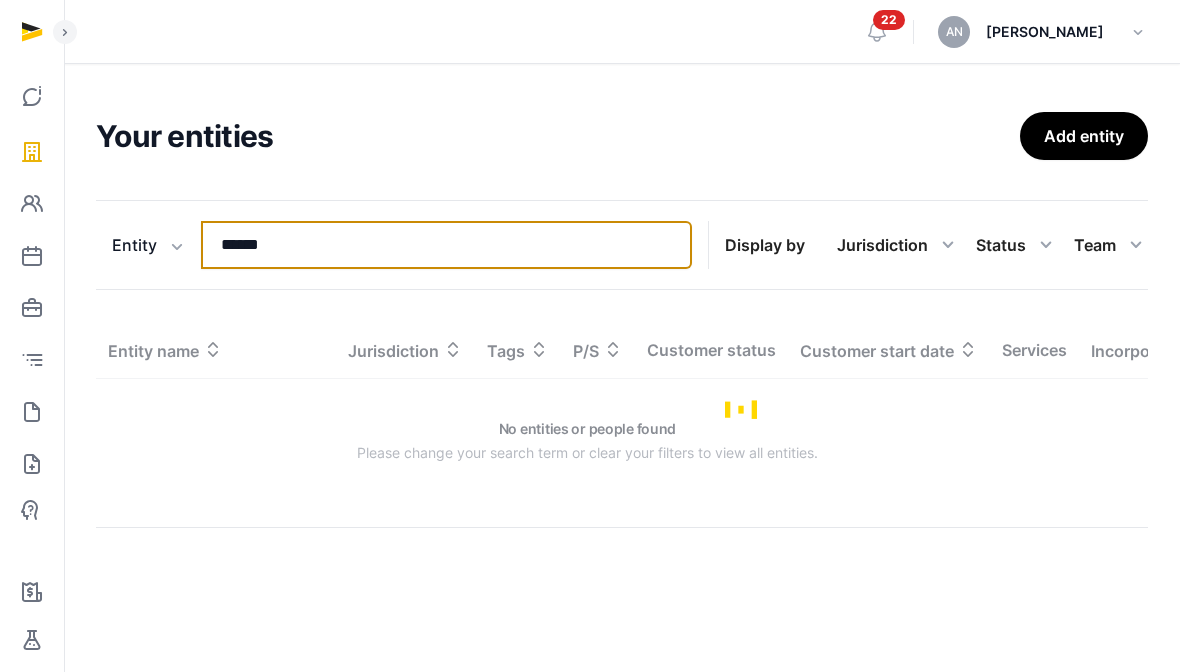 click on "******" at bounding box center [446, 245] 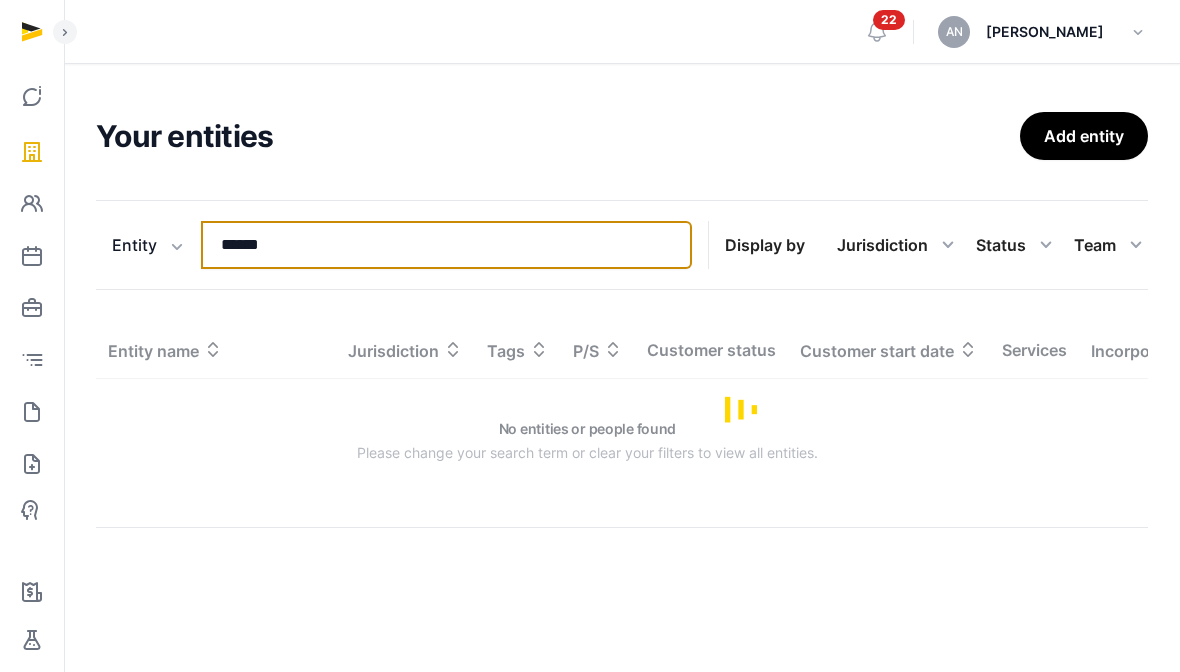 click on "******" at bounding box center [446, 245] 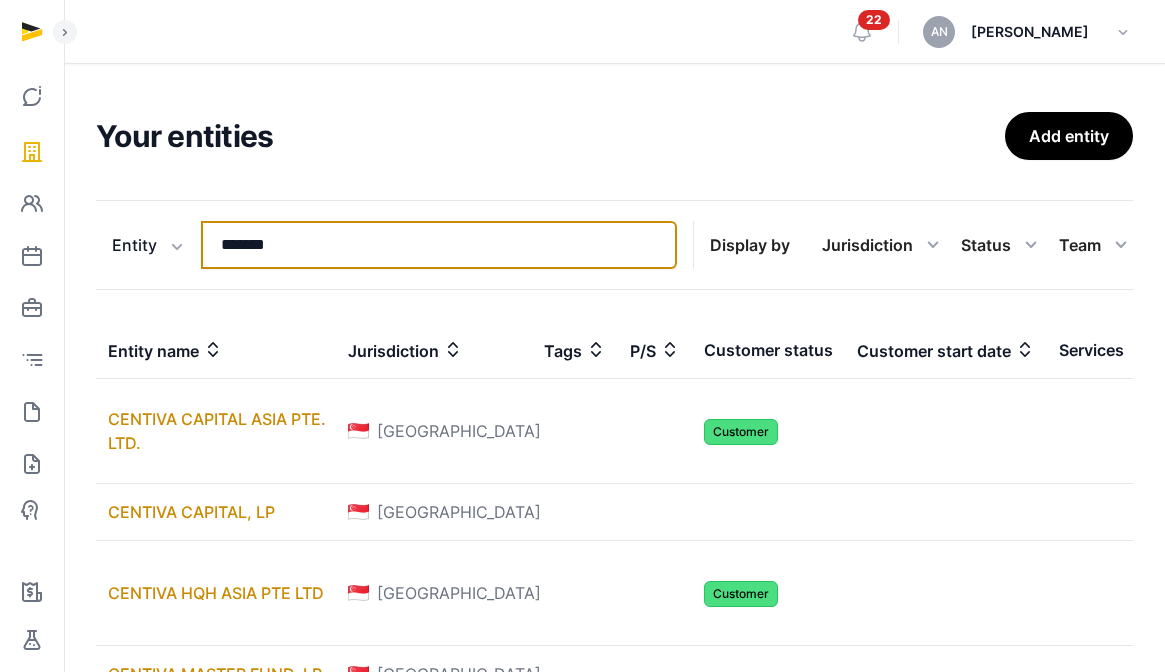 type on "*******" 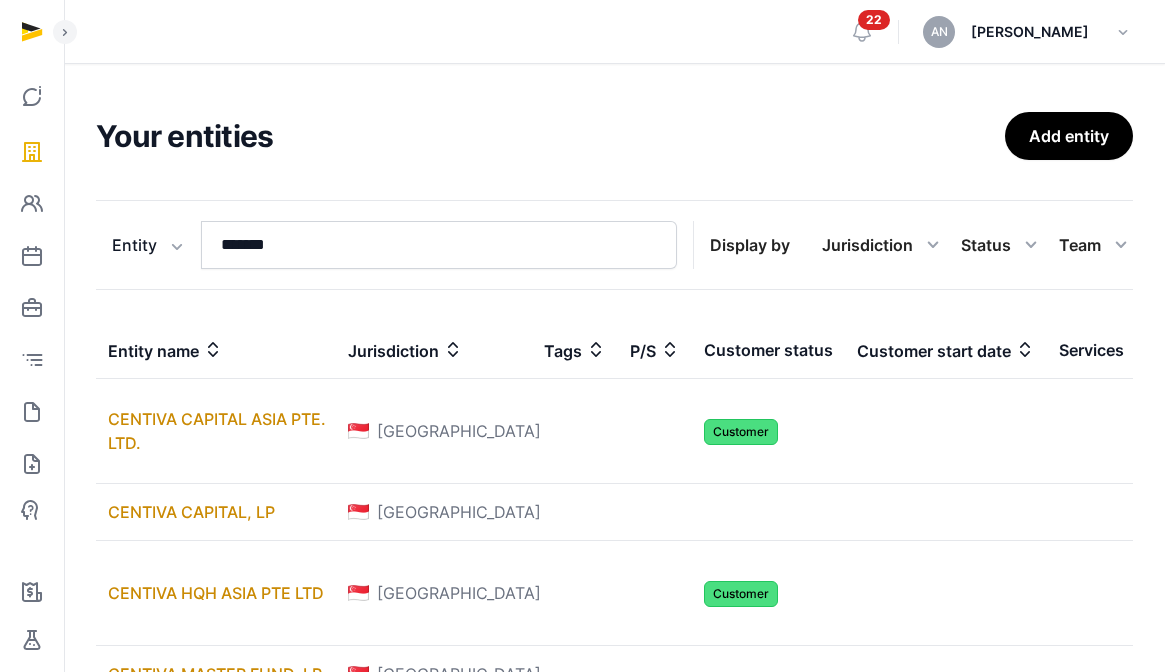 click on "Your entities Add entity  Entity   Entity   People   Tags  Services ******* Search Display by  Jurisdiction  All jurisdiction [GEOGRAPHIC_DATA] [GEOGRAPHIC_DATA] [GEOGRAPHIC_DATA]  Status   All statuses  Lead Customer Churned None  Team  All members Aditi [PERSON_NAME] [PERSON_NAME] [PERSON_NAME] [PERSON_NAME] AMRITA [PERSON_NAME] AN'NAJWA BINTE AN'NAHARI [PERSON_NAME] [PERSON_NAME] [PERSON_NAME] [PERSON_NAME] [PERSON_NAME] WEN [PERSON_NAME] [PERSON_NAME] [PERSON_NAME] [PERSON_NAME] [PERSON_NAME] [PERSON_NAME] Test [PERSON_NAME] [PERSON_NAME] [PERSON_NAME] HO PU JAGARITI [PERSON_NAME] De [PERSON_NAME] [PERSON_NAME] [PERSON_NAME] TTT [PERSON_NAME] Laprun [PERSON_NAME] [PERSON_NAME] [PERSON_NAME] MAITE' CRAMA [PERSON_NAME] Mejew Mopoj [PERSON_NAME] SURYO [PERSON_NAME] [PERSON_NAME] [PERSON_NAME] [PERSON_NAME] [PERSON_NAME] [PERSON_NAME] [PERSON_NAME] [PERSON_NAME]  Entity name   Jurisdiction   Tags   P/S   Customer status   Customer start date   Services   Incorporation date   Internal team  CENTIVA CAPITAL [GEOGRAPHIC_DATA] PTE. LTD. Singapore Customer [DATE] AN'NAJWA BINTE AN'NAHARI [GEOGRAPHIC_DATA]" at bounding box center [614, 477] 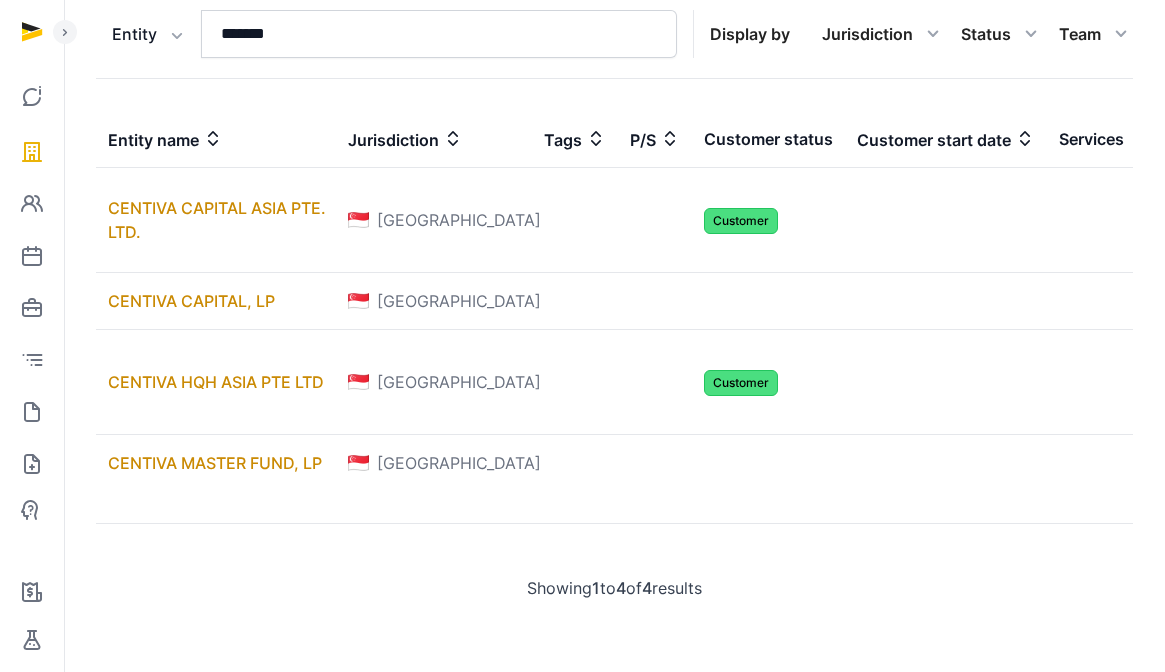 scroll, scrollTop: 322, scrollLeft: 0, axis: vertical 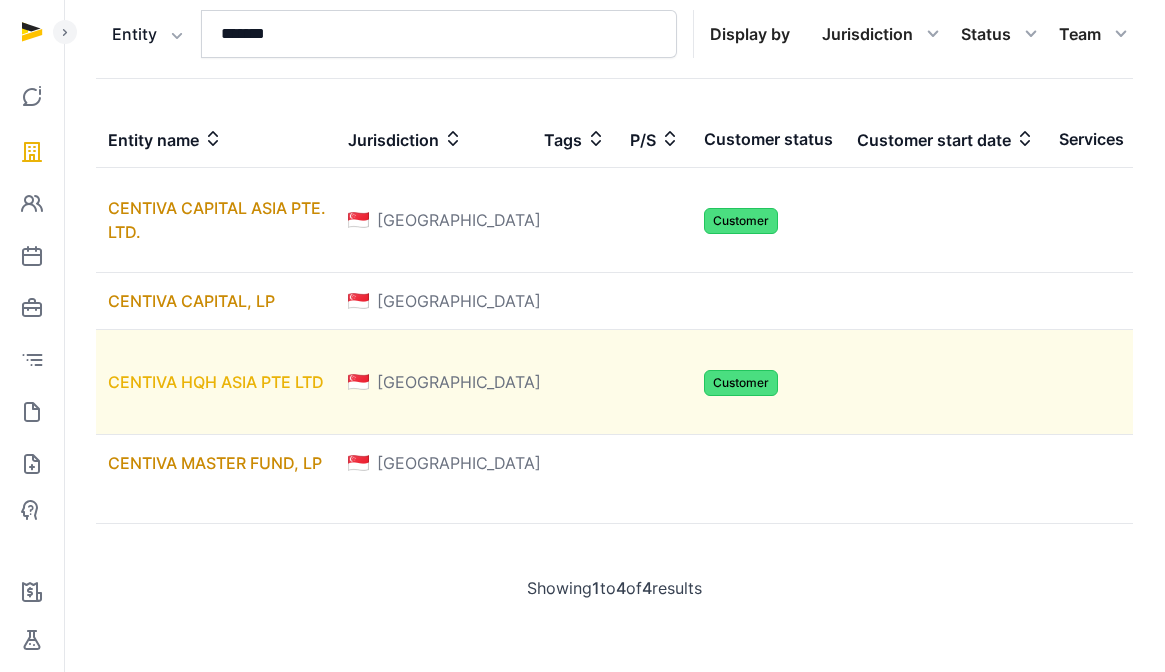 click on "CENTIVA HQH ASIA PTE LTD" at bounding box center (216, 382) 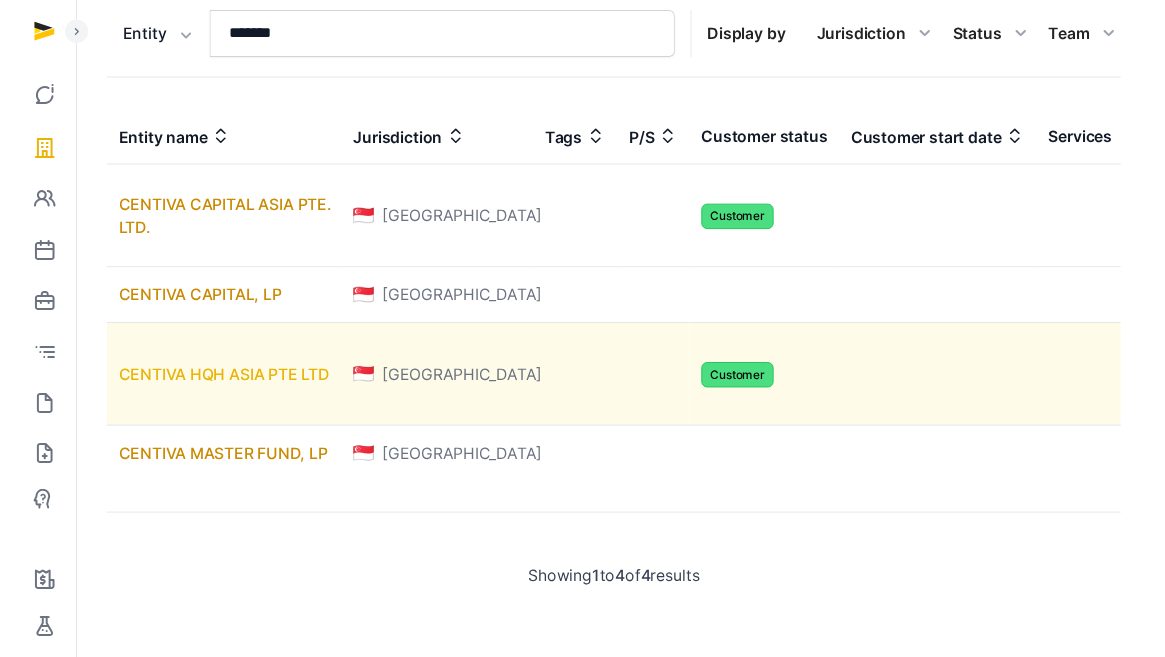 scroll, scrollTop: 0, scrollLeft: 0, axis: both 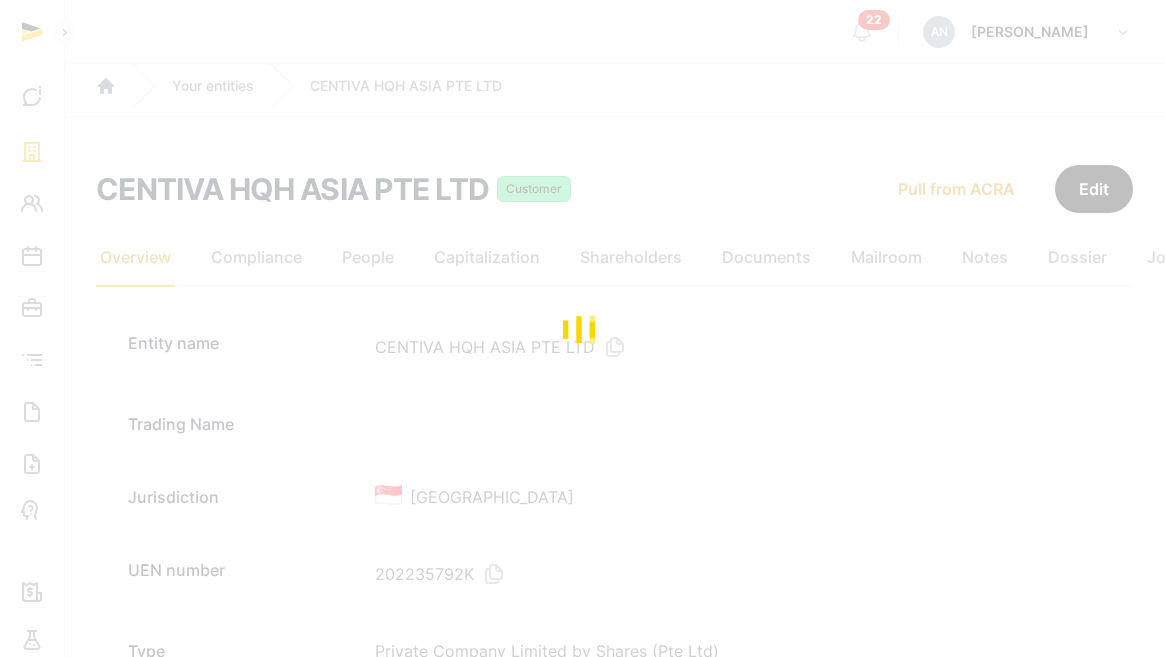 click at bounding box center [582, 328] 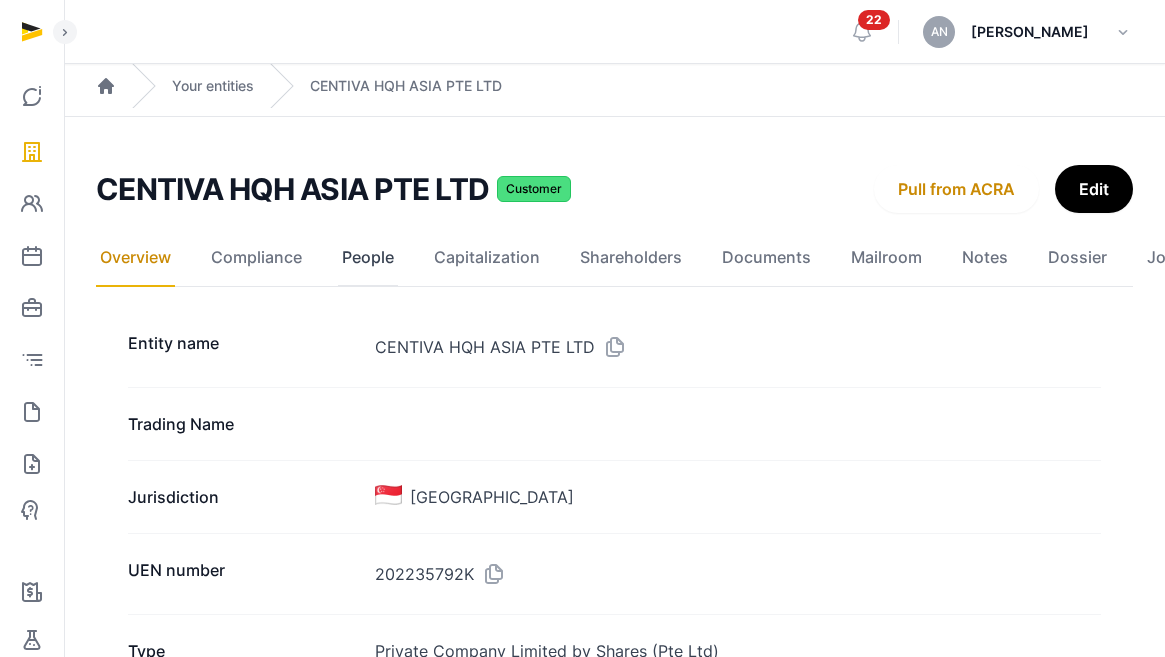 click on "People" 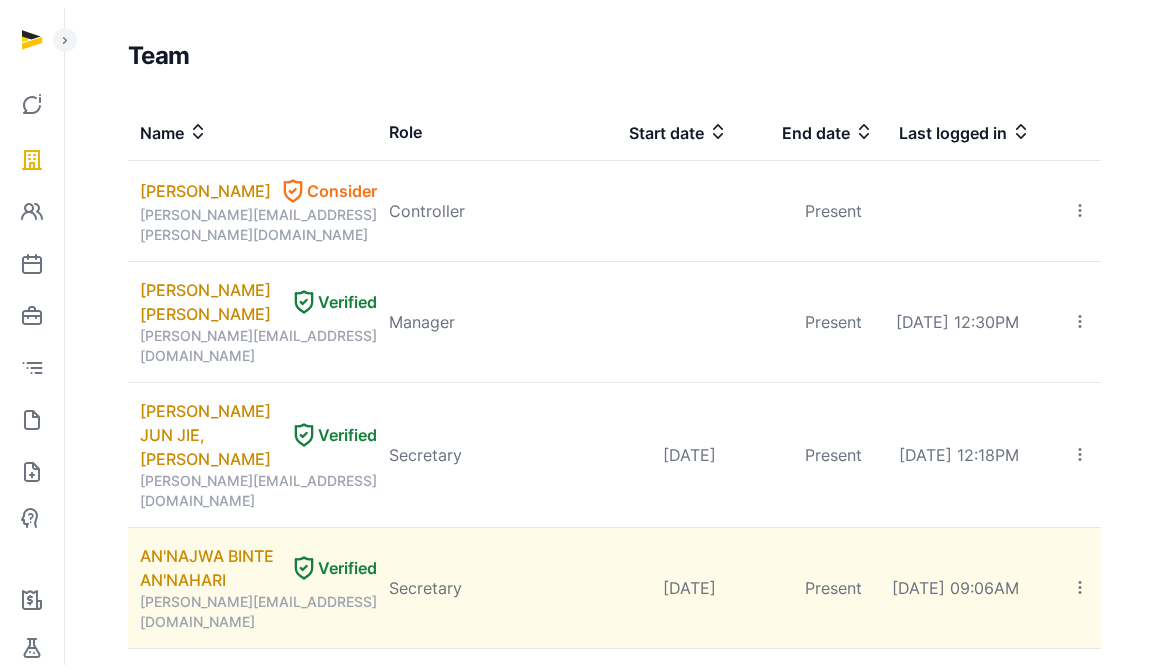 scroll, scrollTop: 0, scrollLeft: 0, axis: both 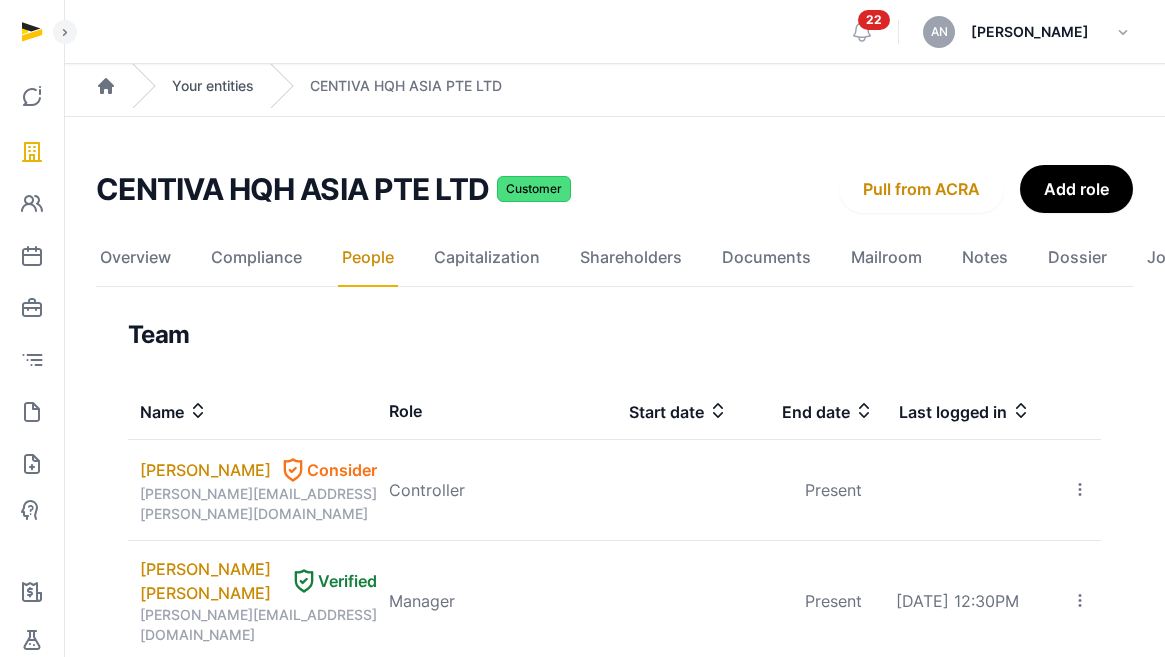 click on "Your entities" at bounding box center [213, 86] 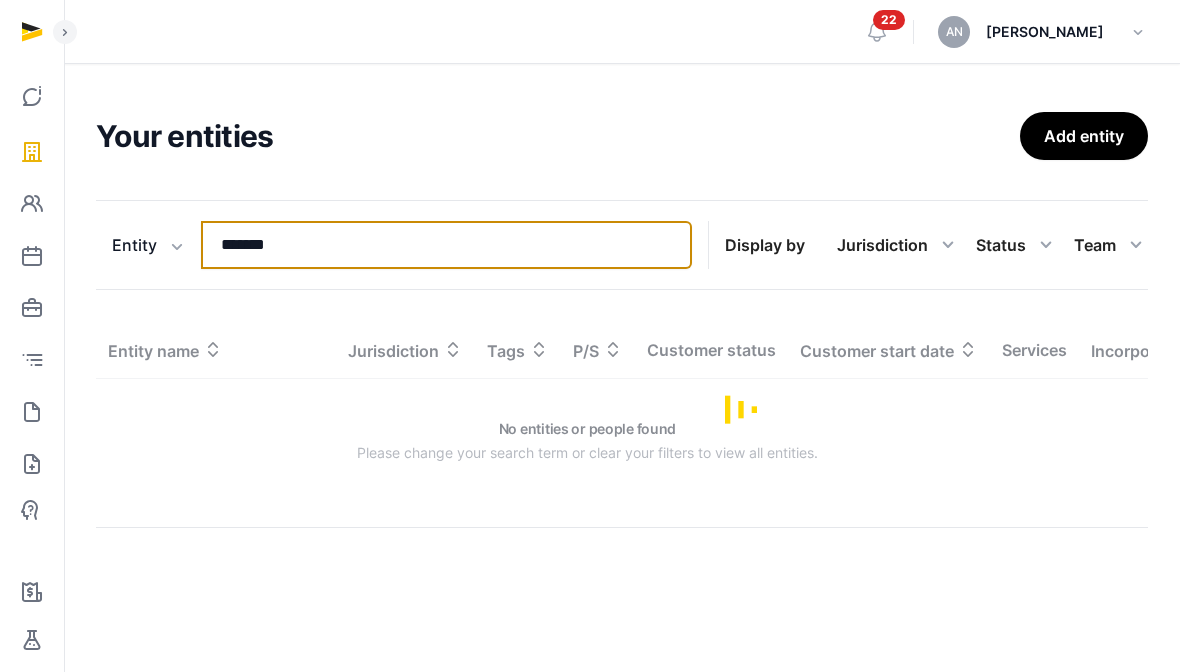 click on "*******" at bounding box center (446, 245) 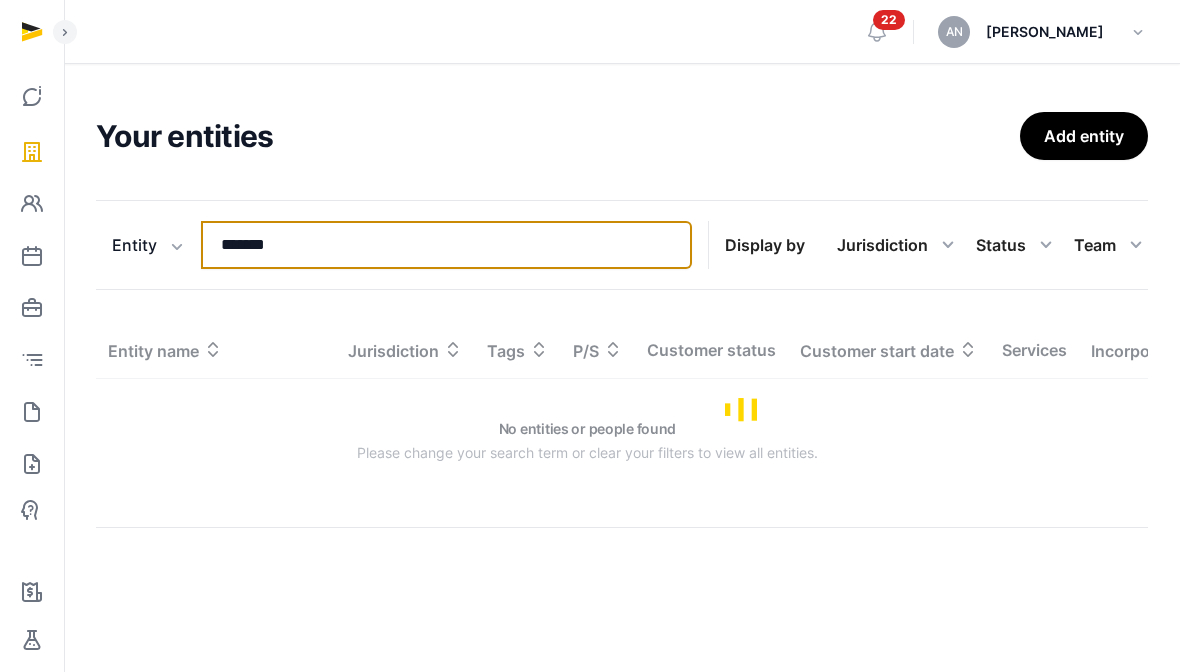 click on "*******" at bounding box center (446, 245) 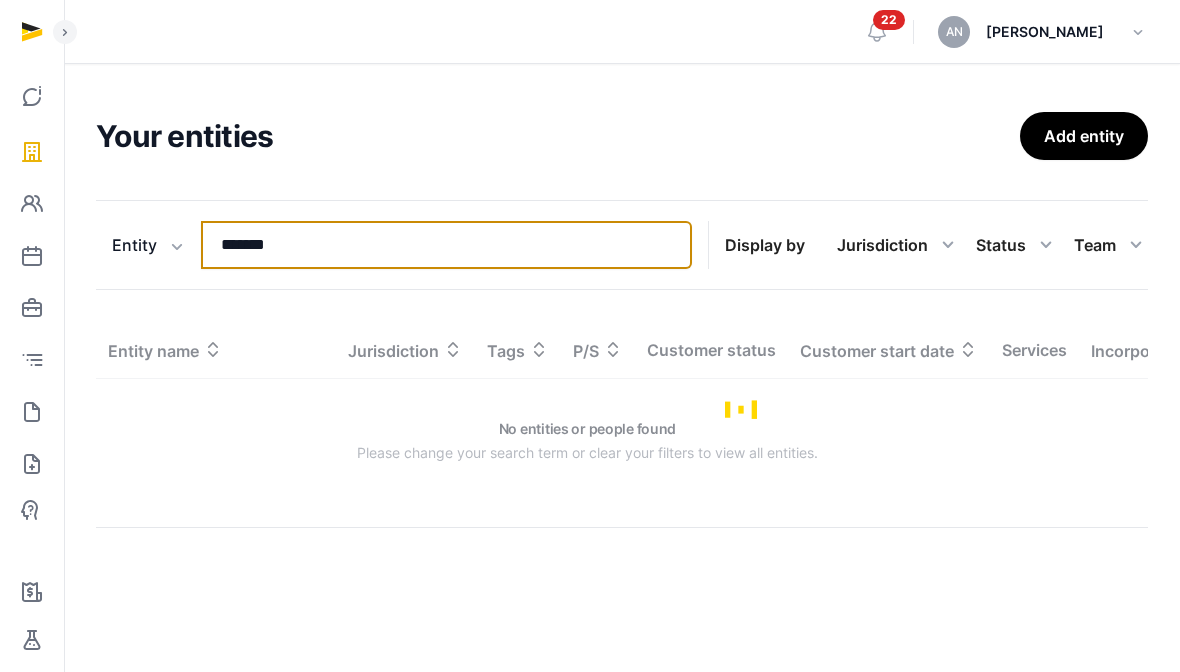 click on "*******" at bounding box center [446, 245] 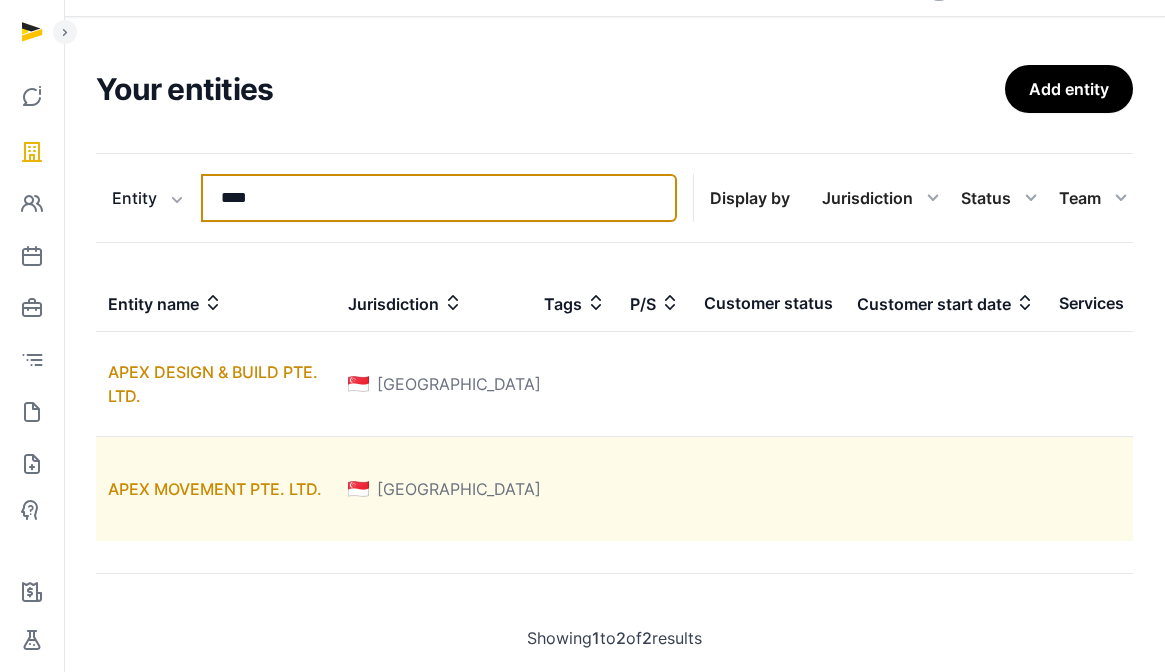 scroll, scrollTop: 99, scrollLeft: 0, axis: vertical 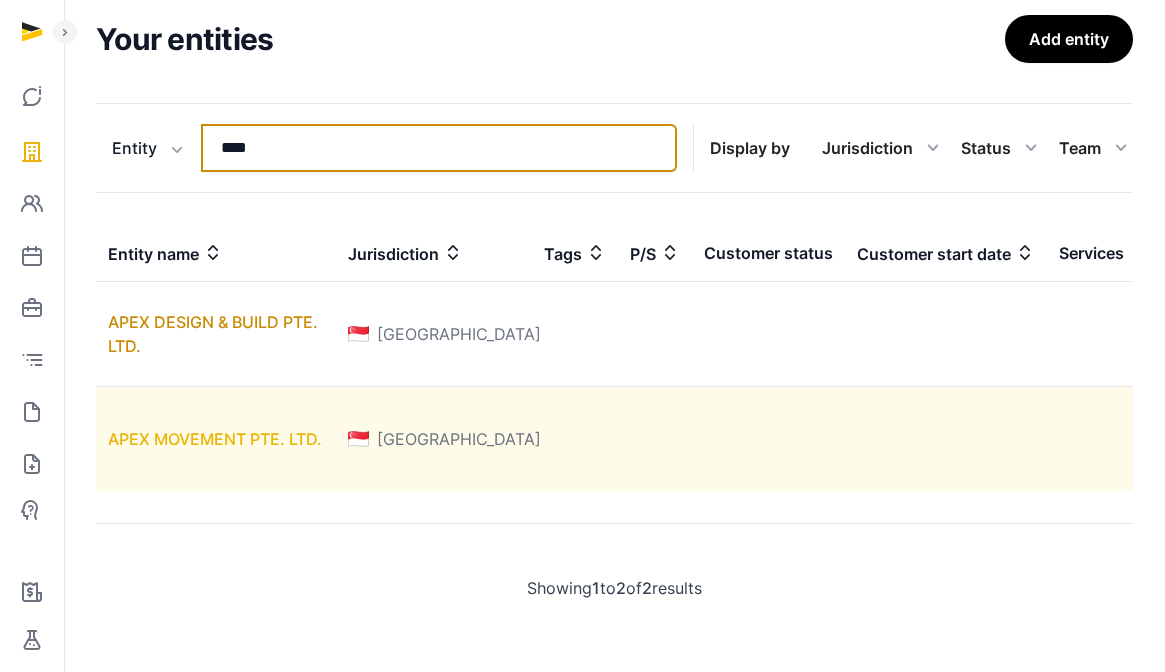 type on "****" 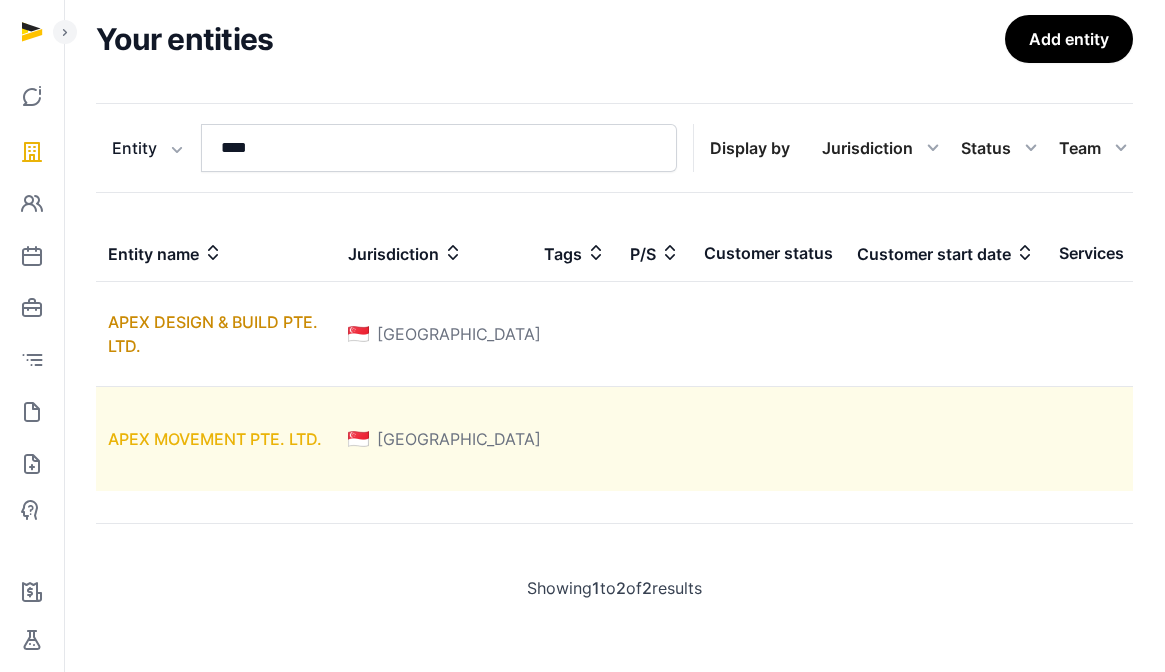 click on "APEX MOVEMENT PTE. LTD." at bounding box center [215, 439] 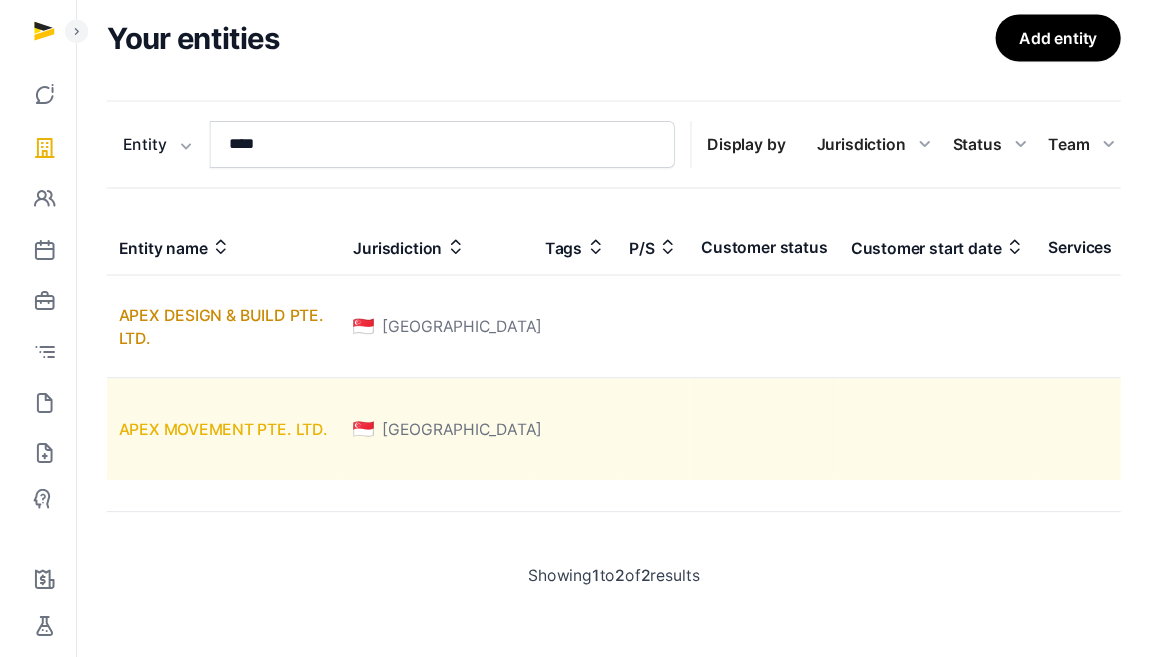 scroll, scrollTop: 0, scrollLeft: 0, axis: both 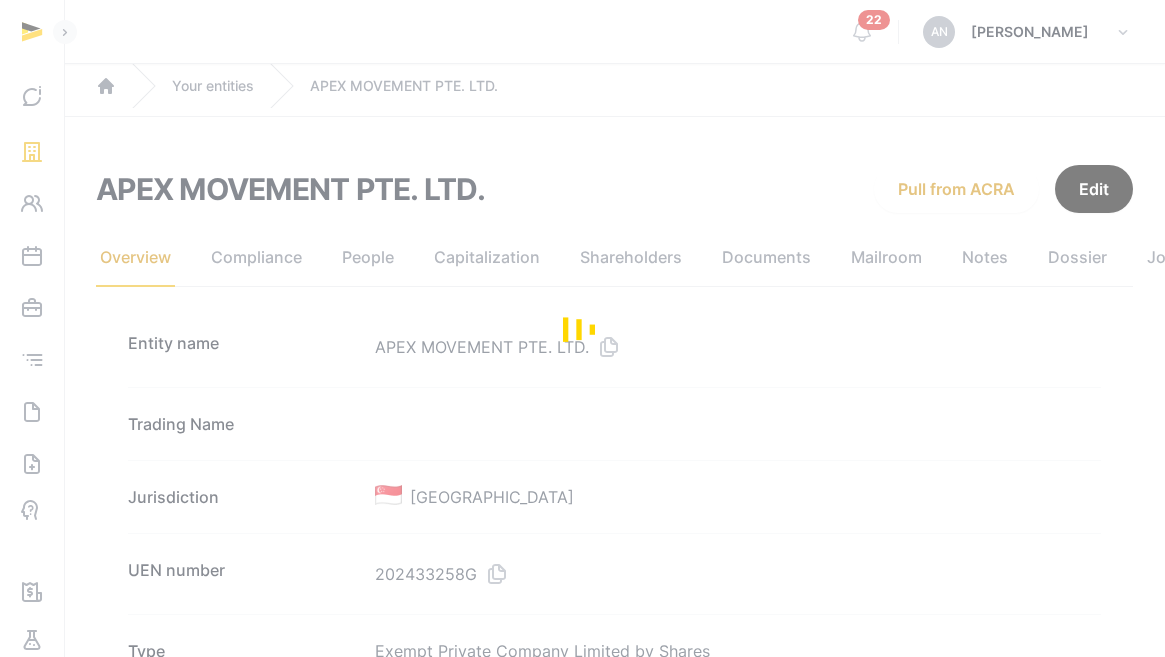click at bounding box center (582, 328) 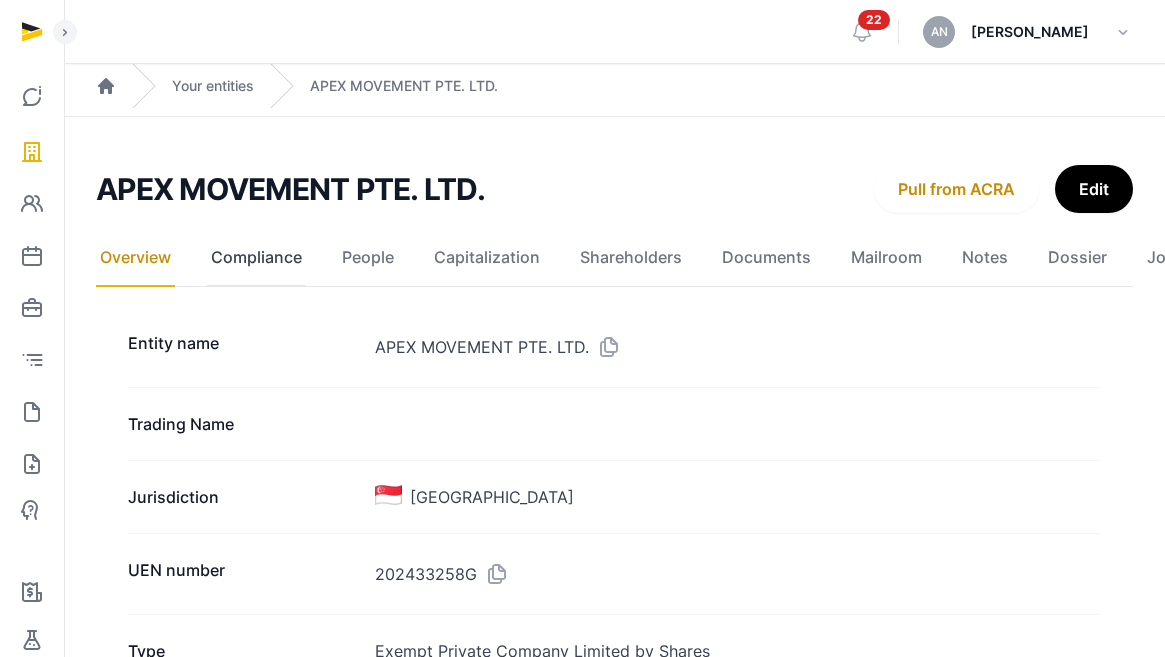 click on "Compliance" 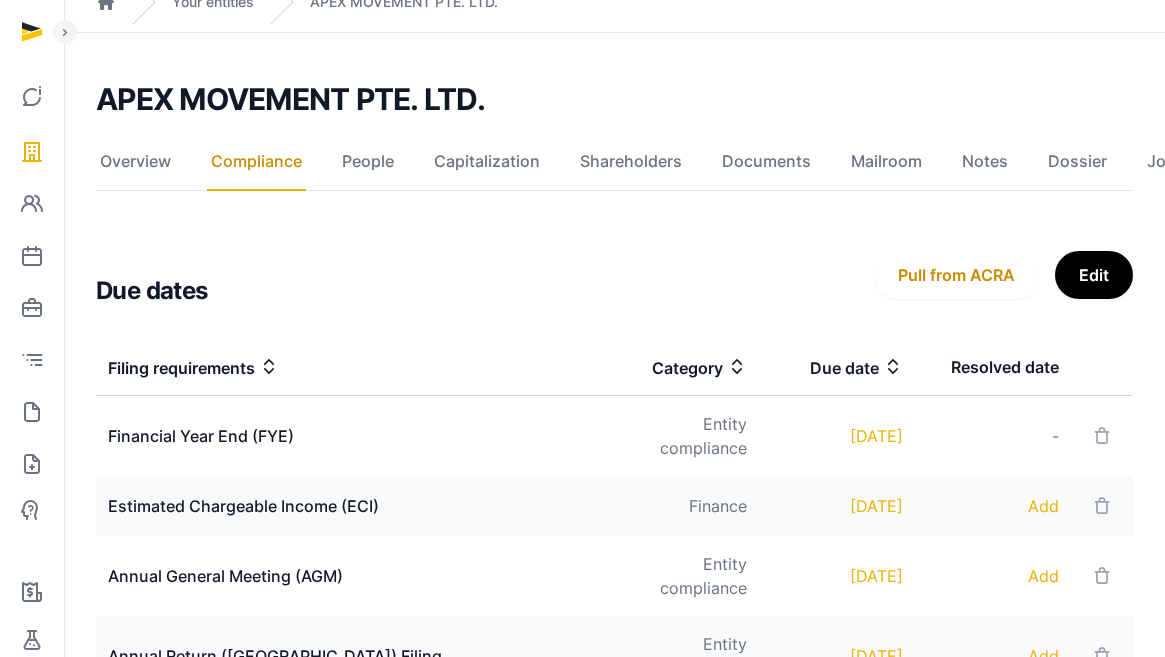 scroll, scrollTop: 85, scrollLeft: 0, axis: vertical 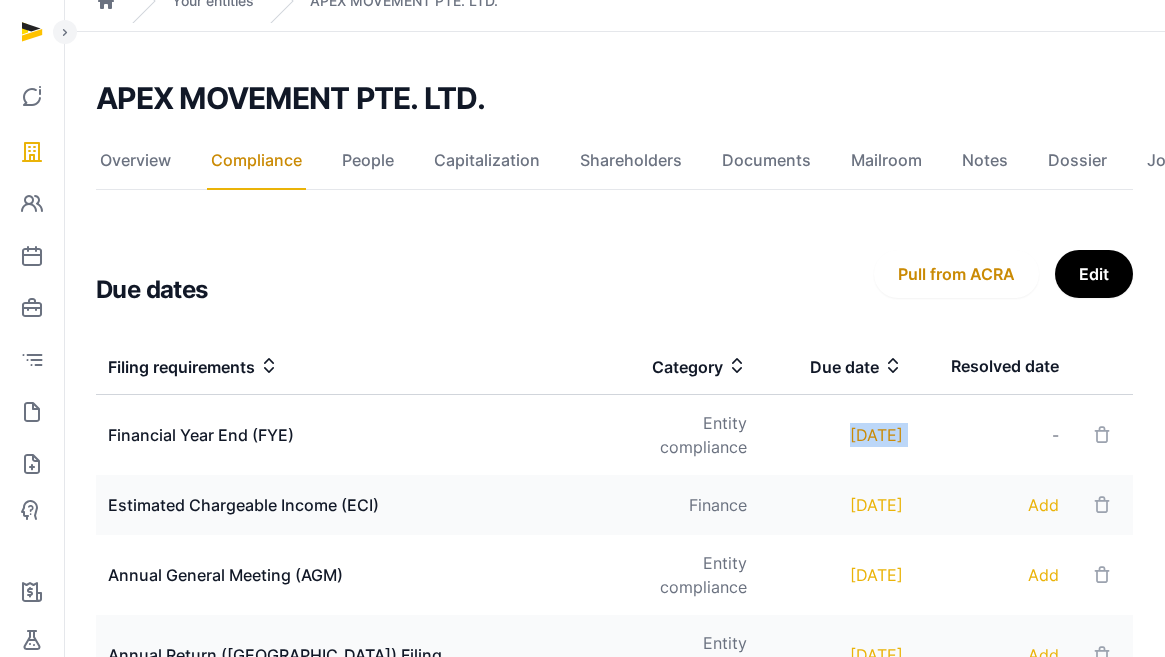 drag, startPoint x: 921, startPoint y: 438, endPoint x: 788, endPoint y: 434, distance: 133.06013 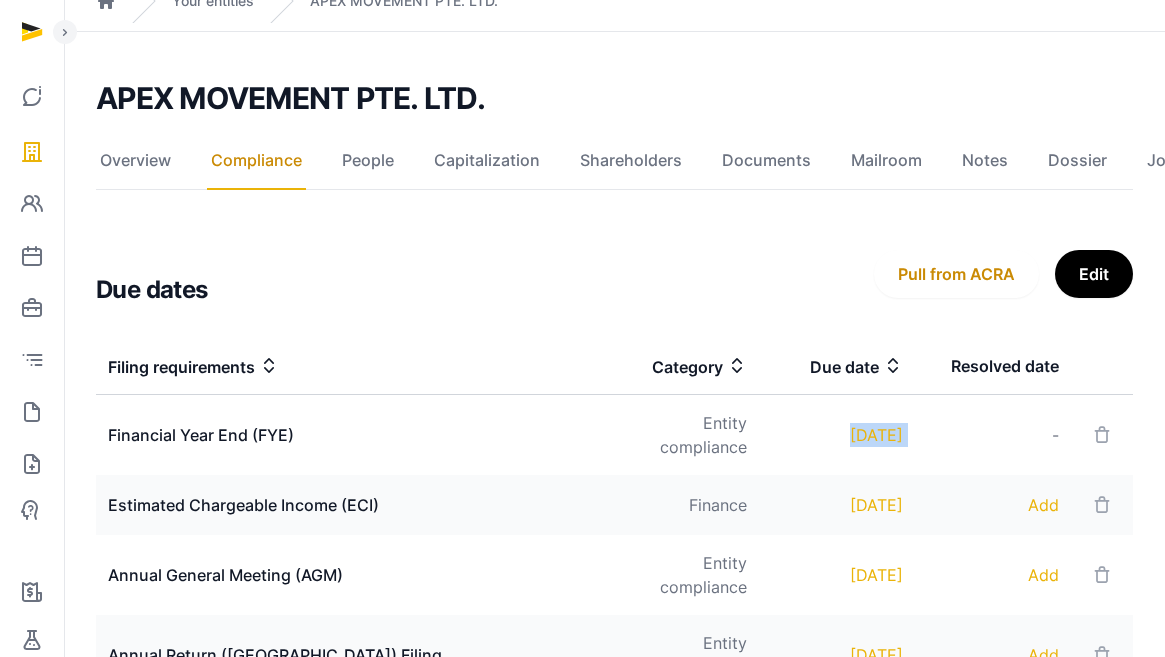 copy on "[DATE]" 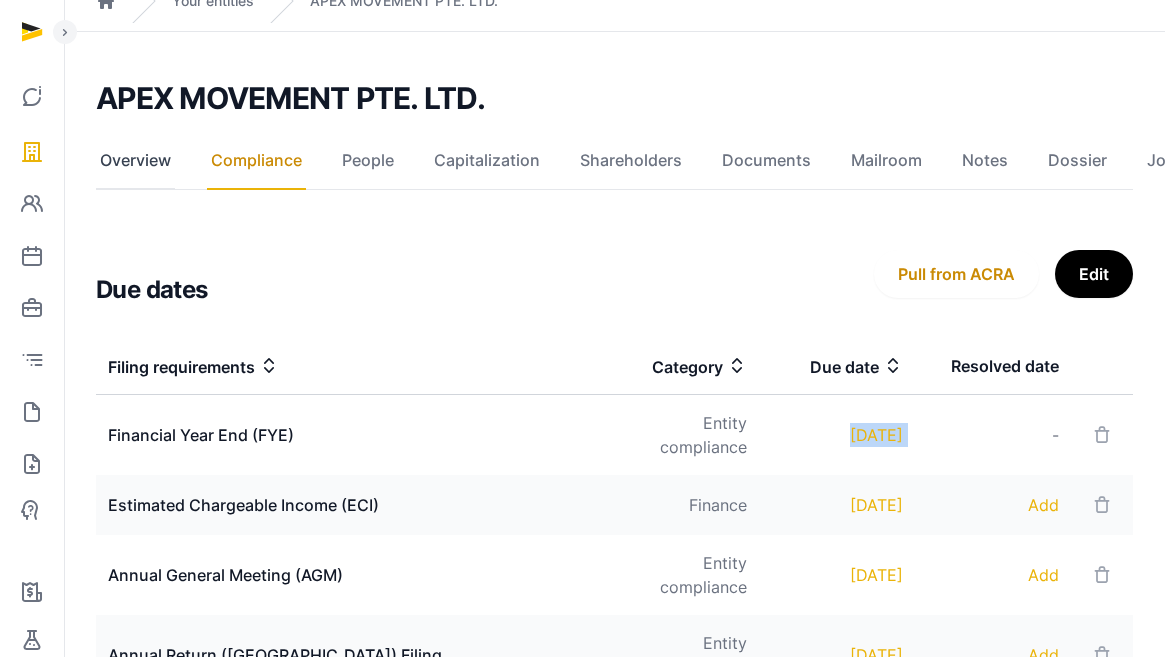 click on "Overview" 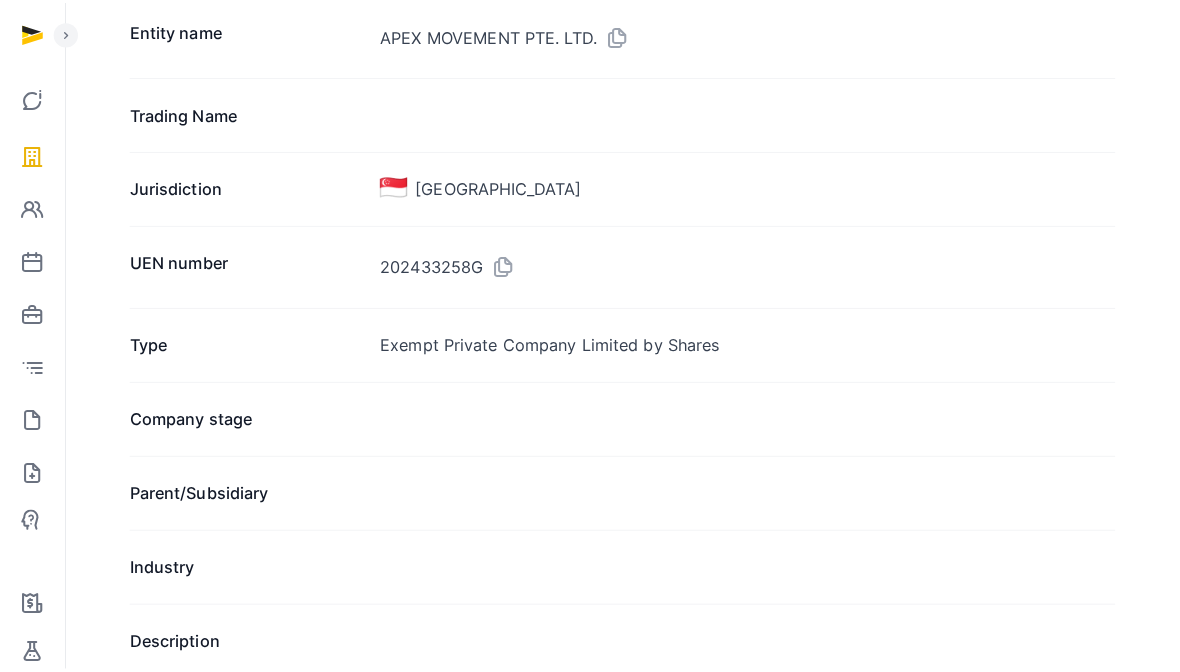 scroll, scrollTop: 0, scrollLeft: 0, axis: both 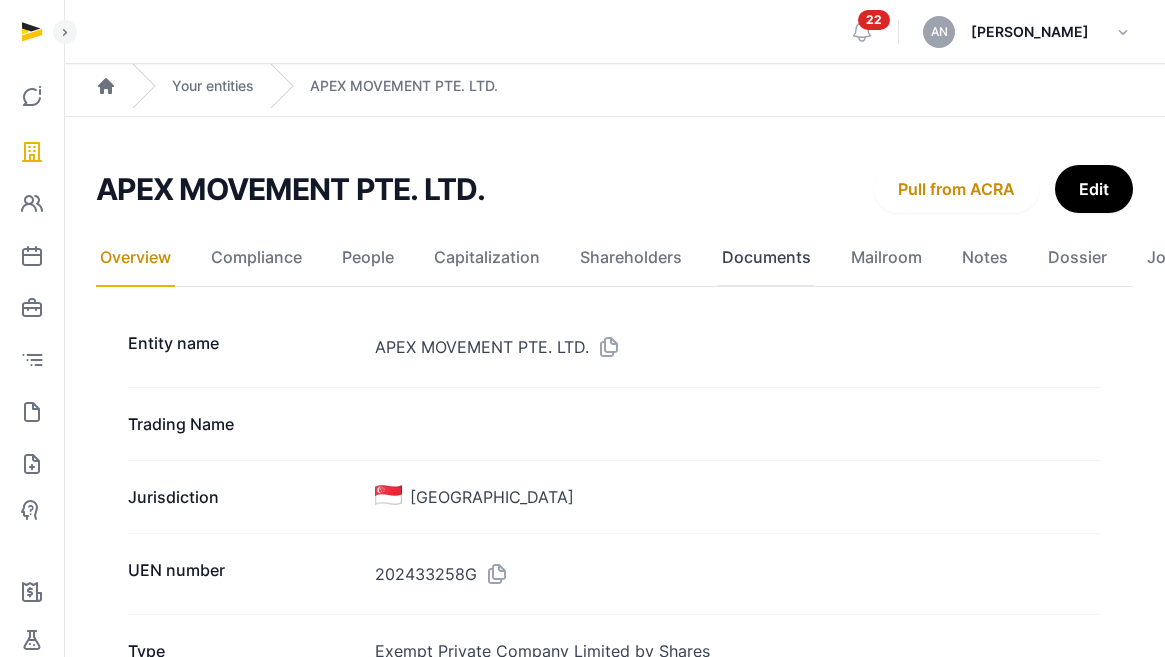 click on "Documents" 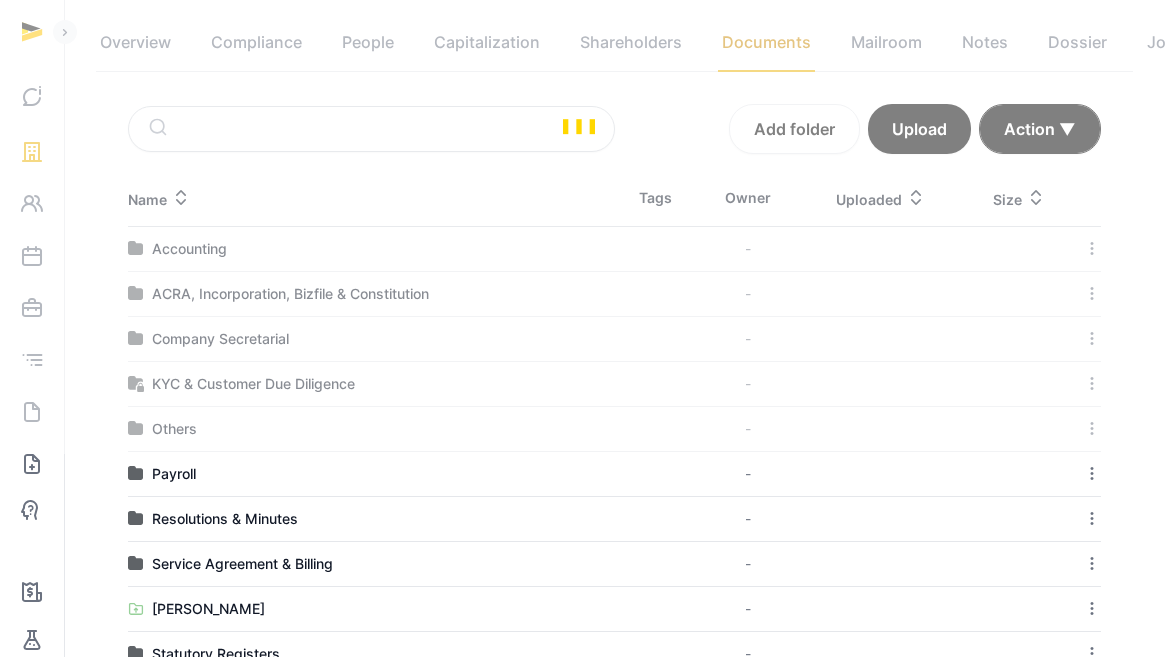 scroll, scrollTop: 307, scrollLeft: 0, axis: vertical 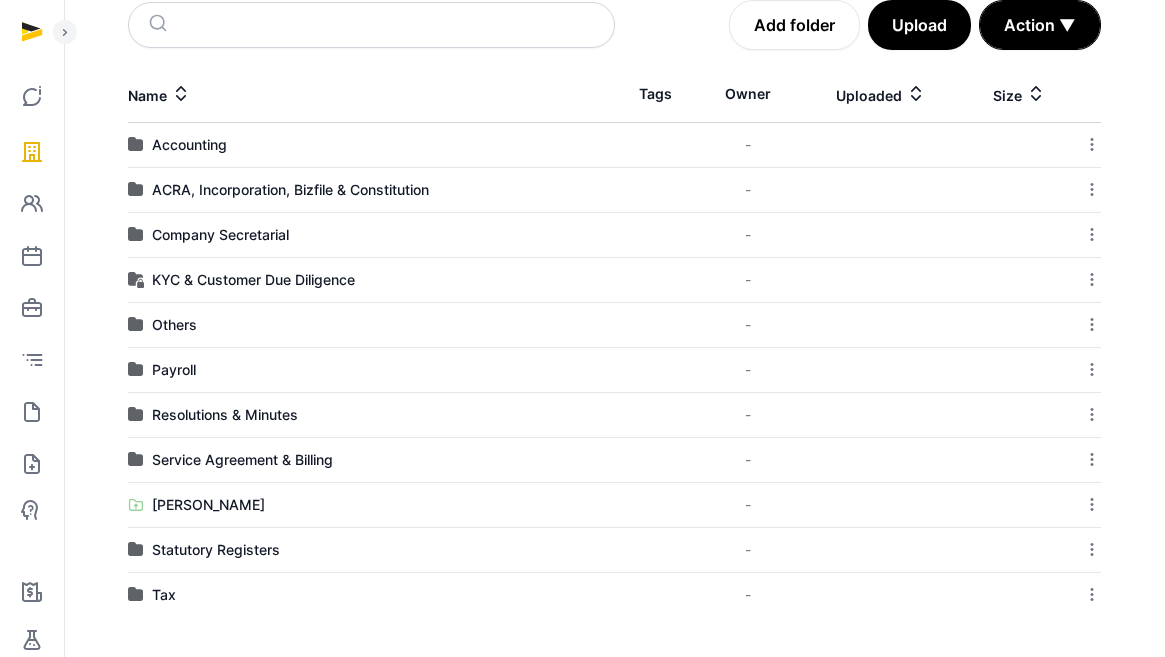 click 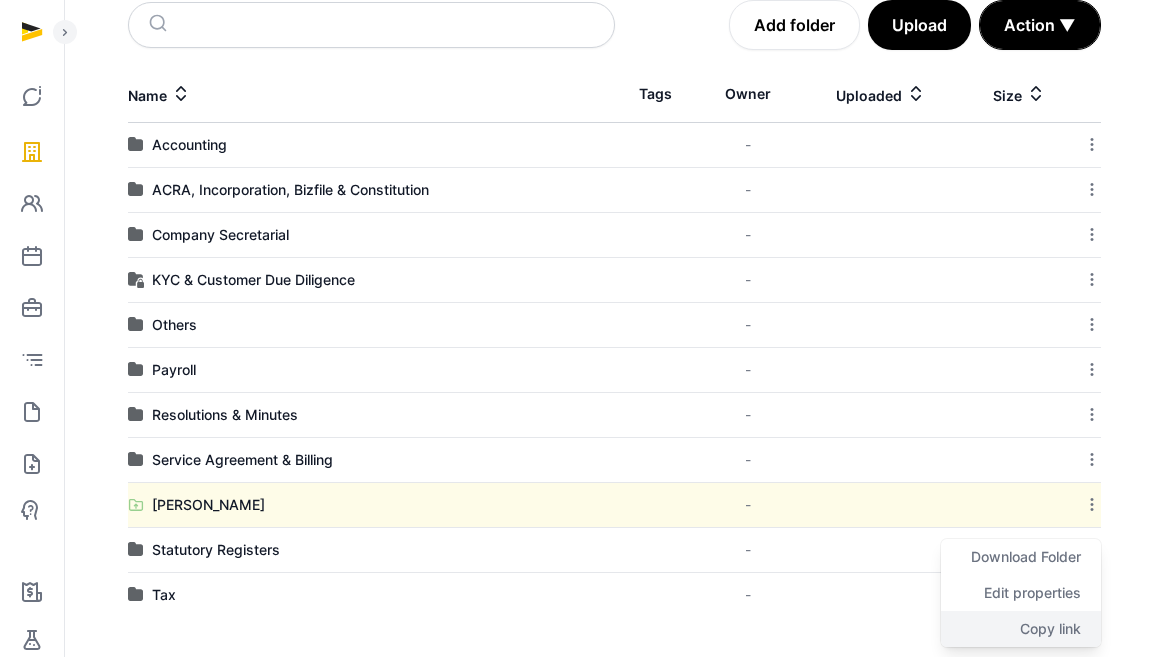 click on "Copy link" 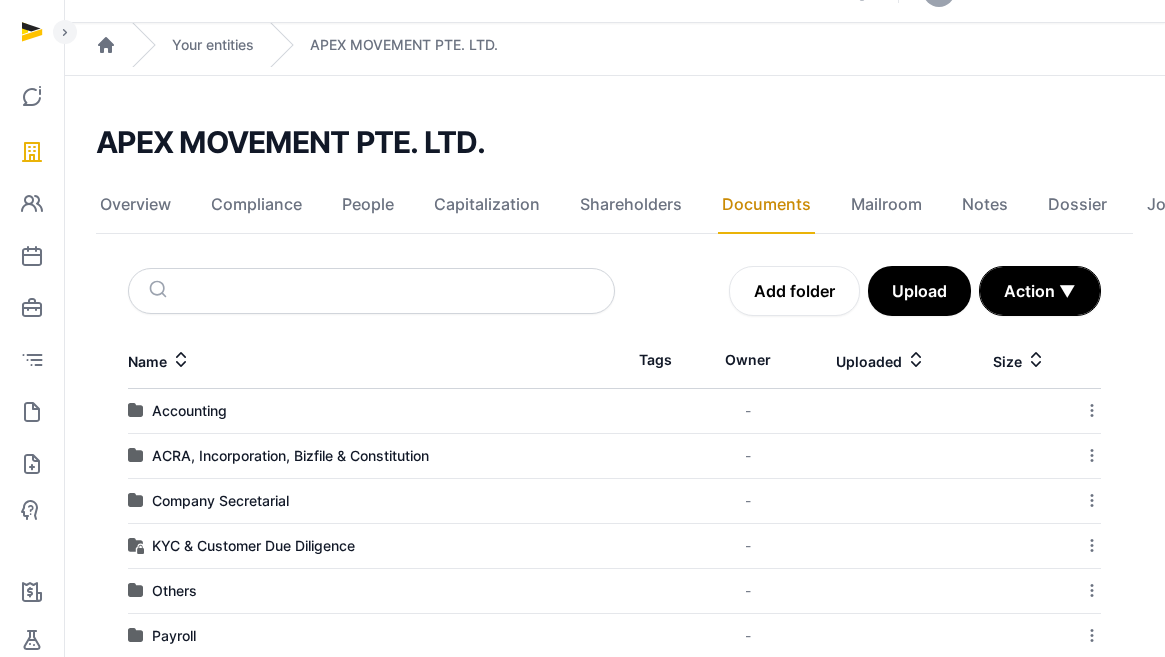 scroll, scrollTop: 0, scrollLeft: 0, axis: both 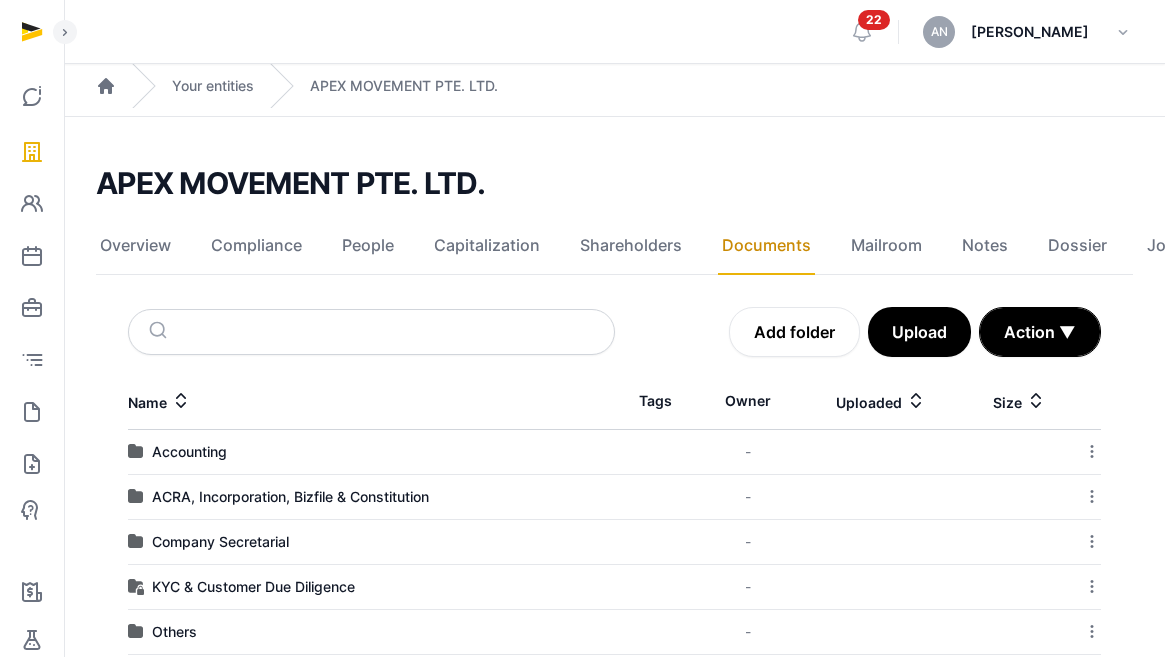 click on "Your entities" at bounding box center (213, 86) 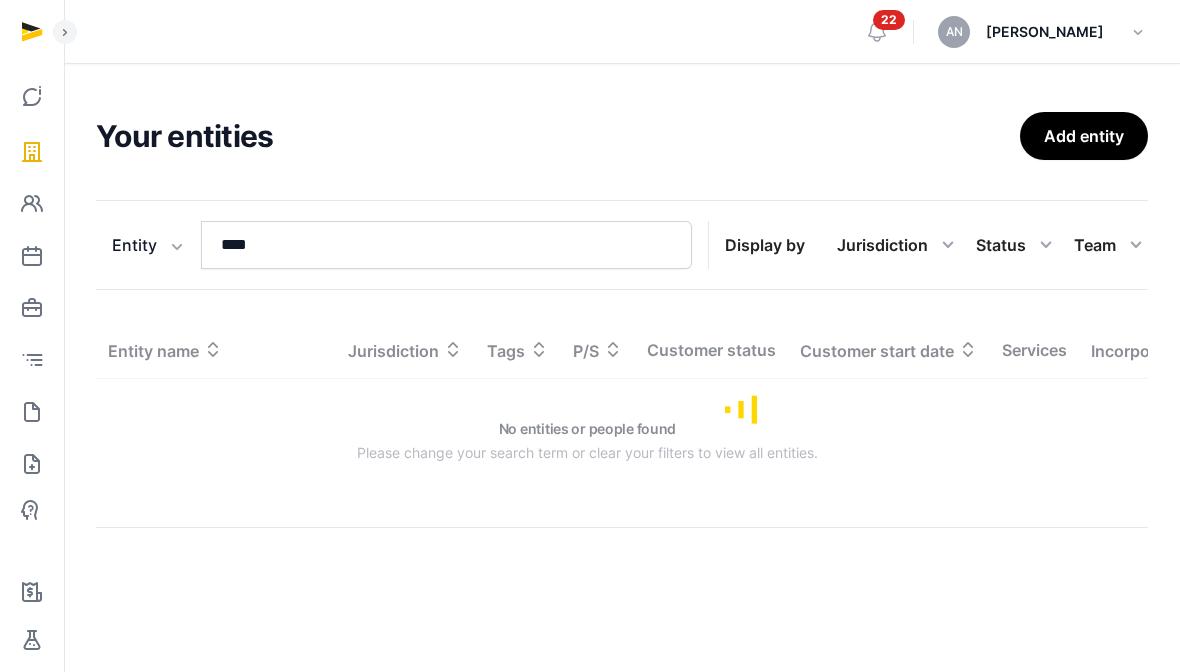 click on "Your entities Add entity  Entity   Entity   People   Tags  Services **** Search Display by  Jurisdiction  All jurisdiction  Status   All statuses  Lead Customer Churned None  Team  All members  Entity name   Jurisdiction   Tags   P/S   Customer status   Customer start date   Services   Incorporation date   Internal team  No entities or people found Please change your search term or clear your filters to view all entities.  Showing  1  to   of   results" 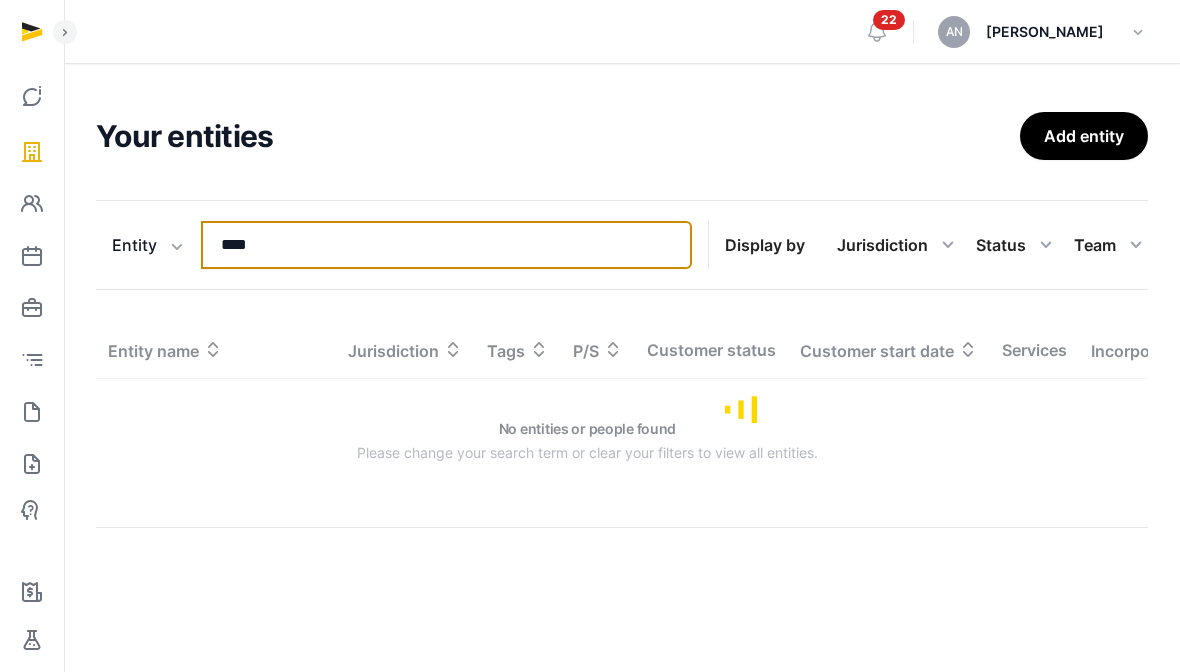 click on "****" at bounding box center [446, 245] 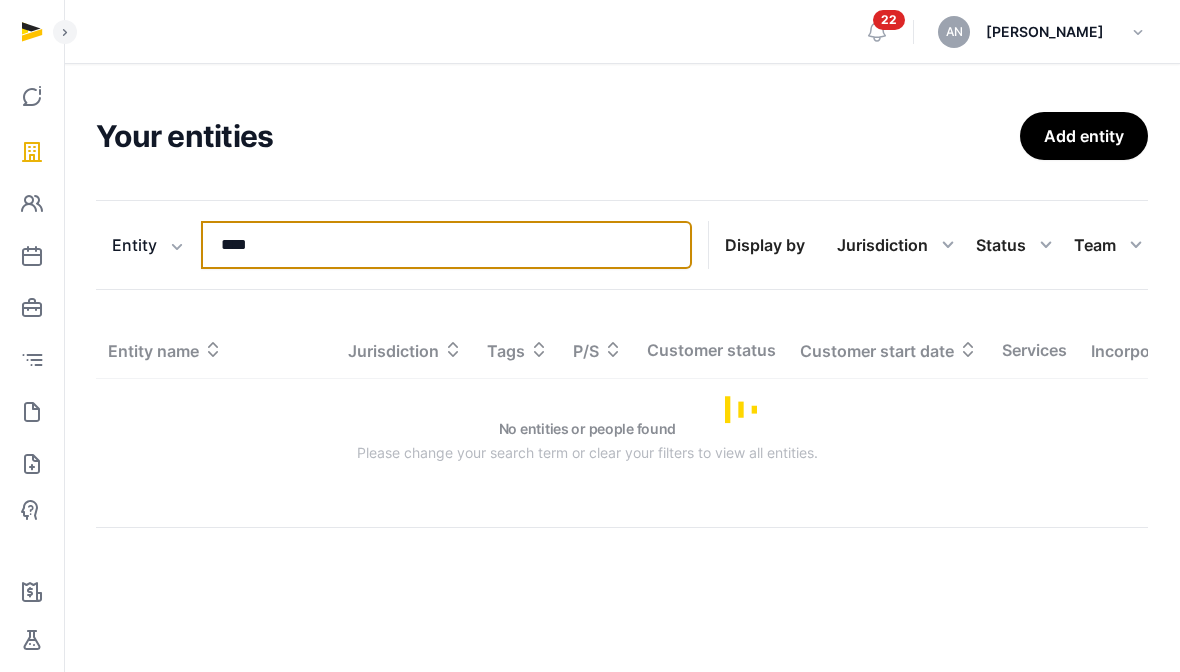click on "****" at bounding box center (446, 245) 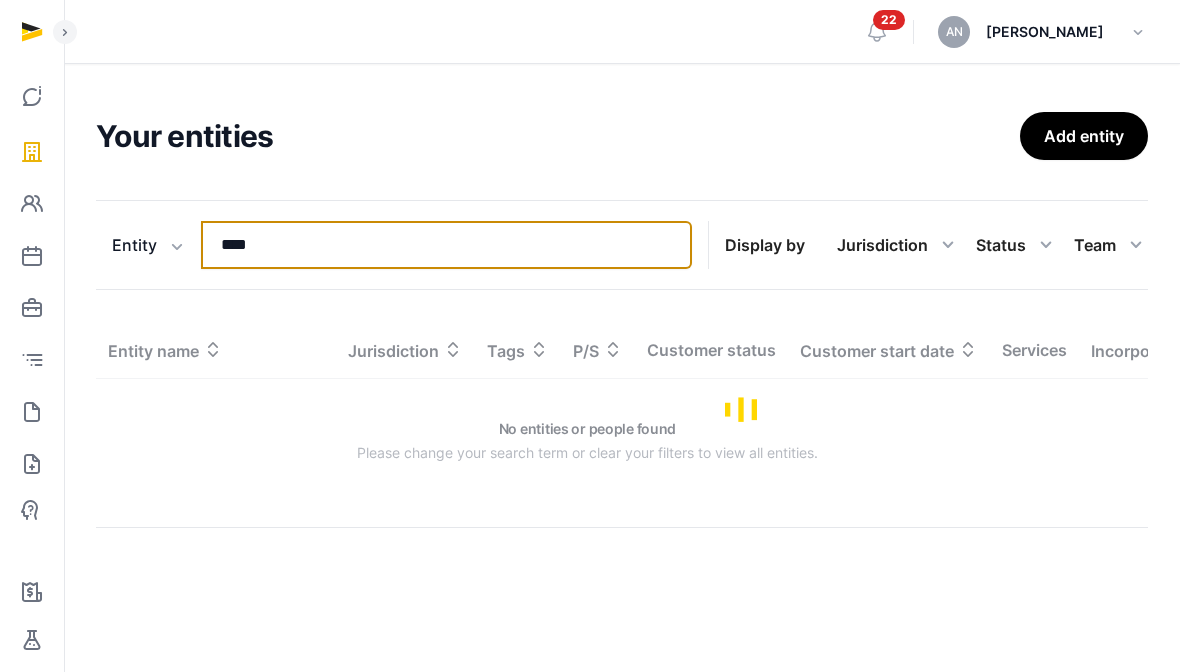 click on "****" at bounding box center [446, 245] 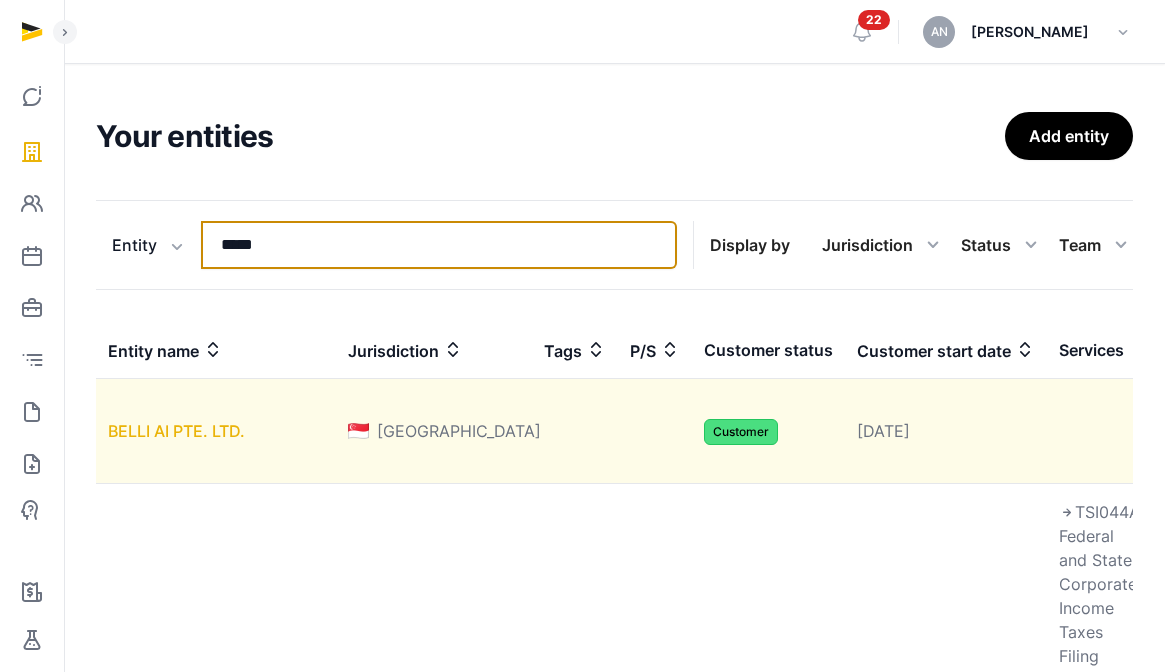 type on "*****" 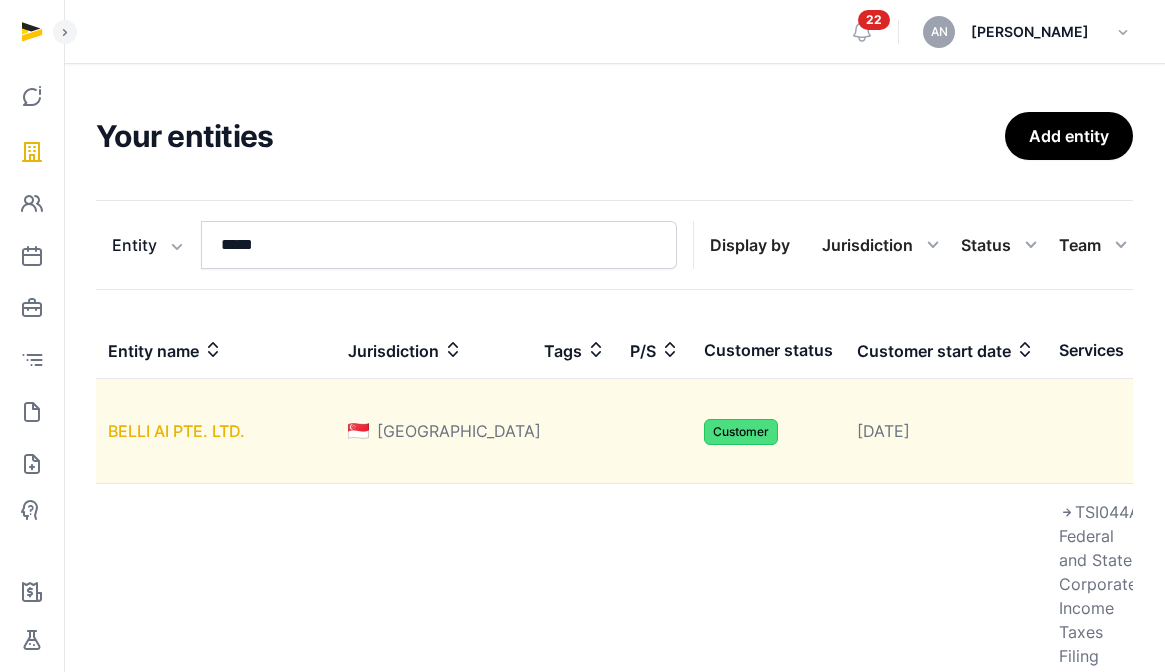 click on "BELLI AI PTE. LTD." at bounding box center [176, 431] 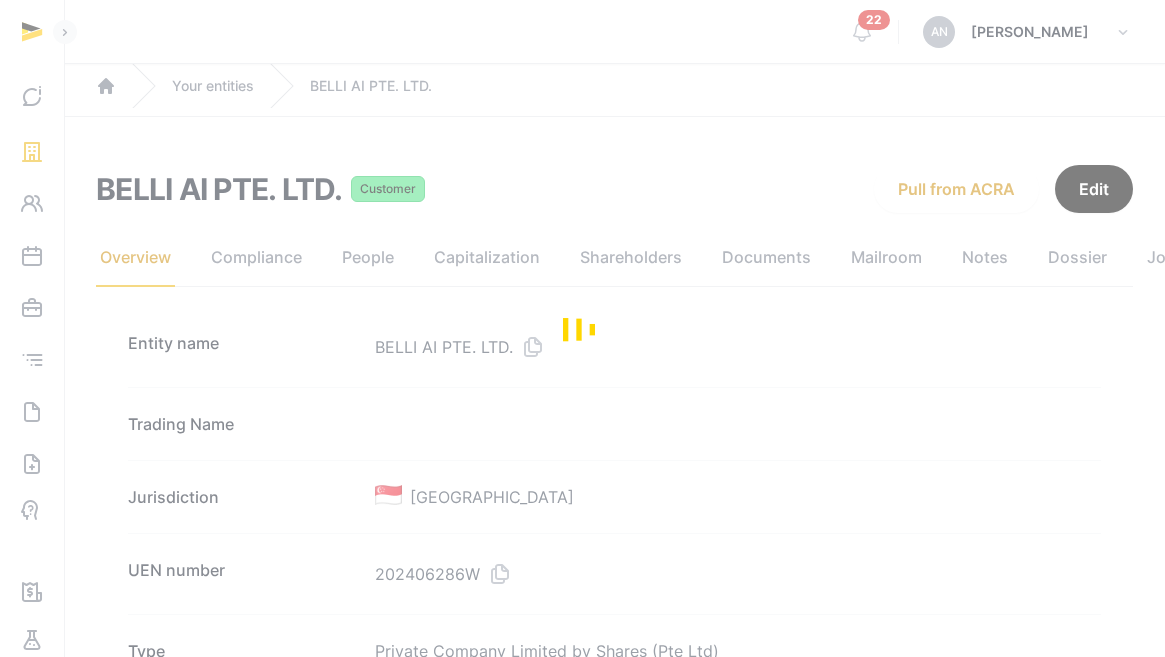 click at bounding box center [582, 328] 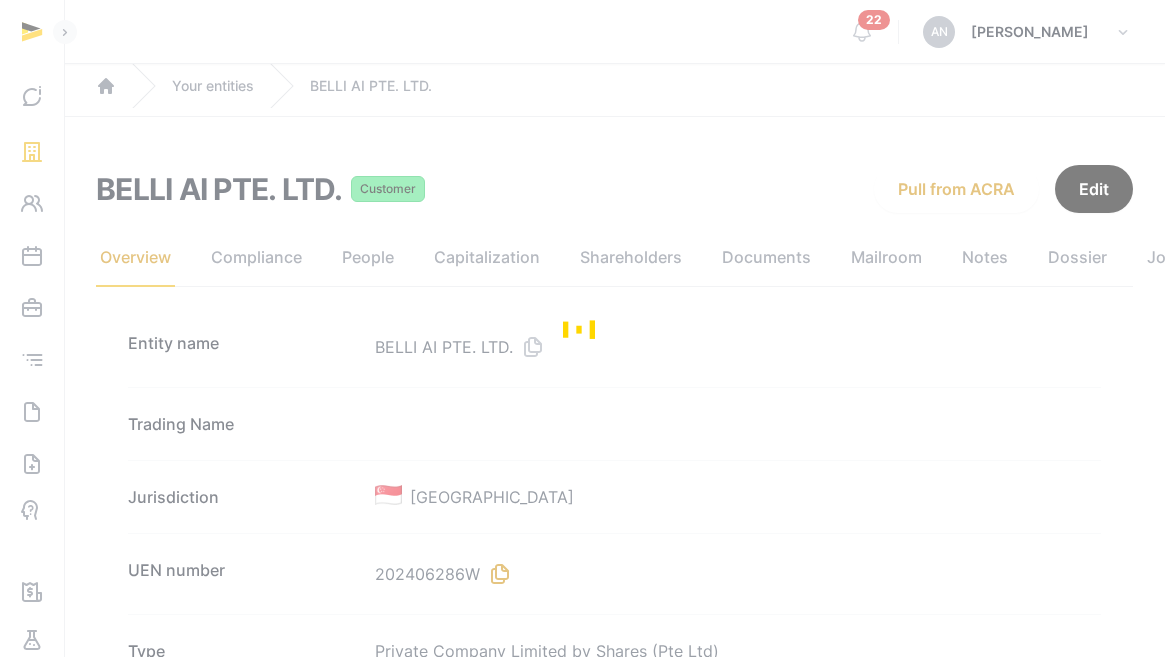 click at bounding box center (496, 574) 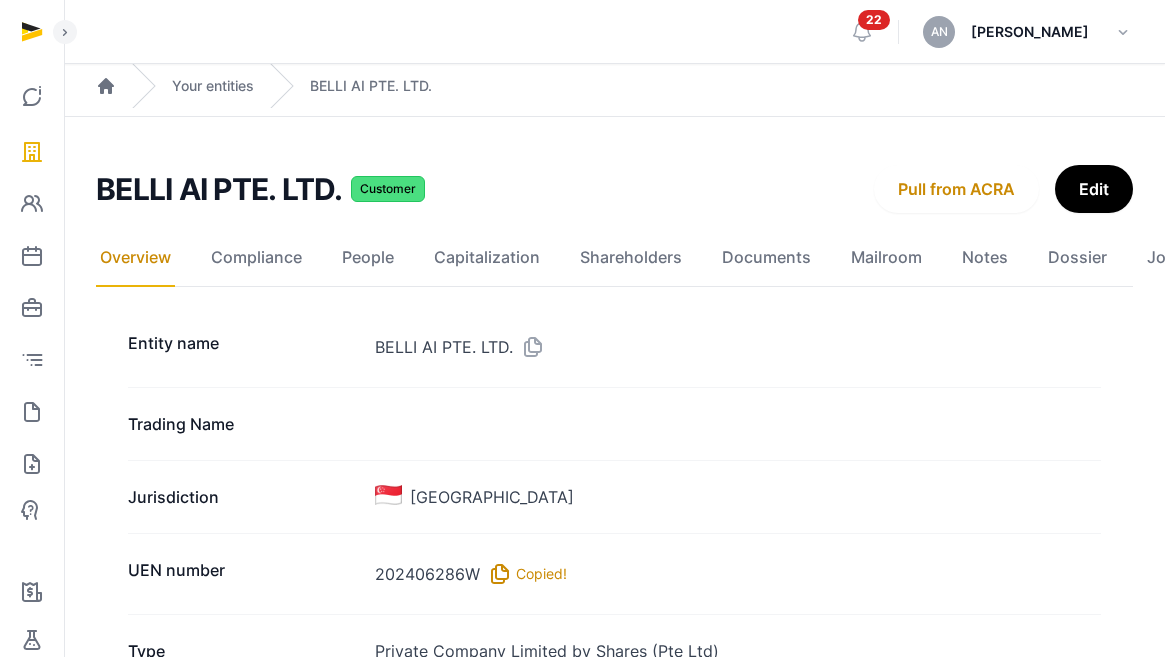 click at bounding box center (496, 574) 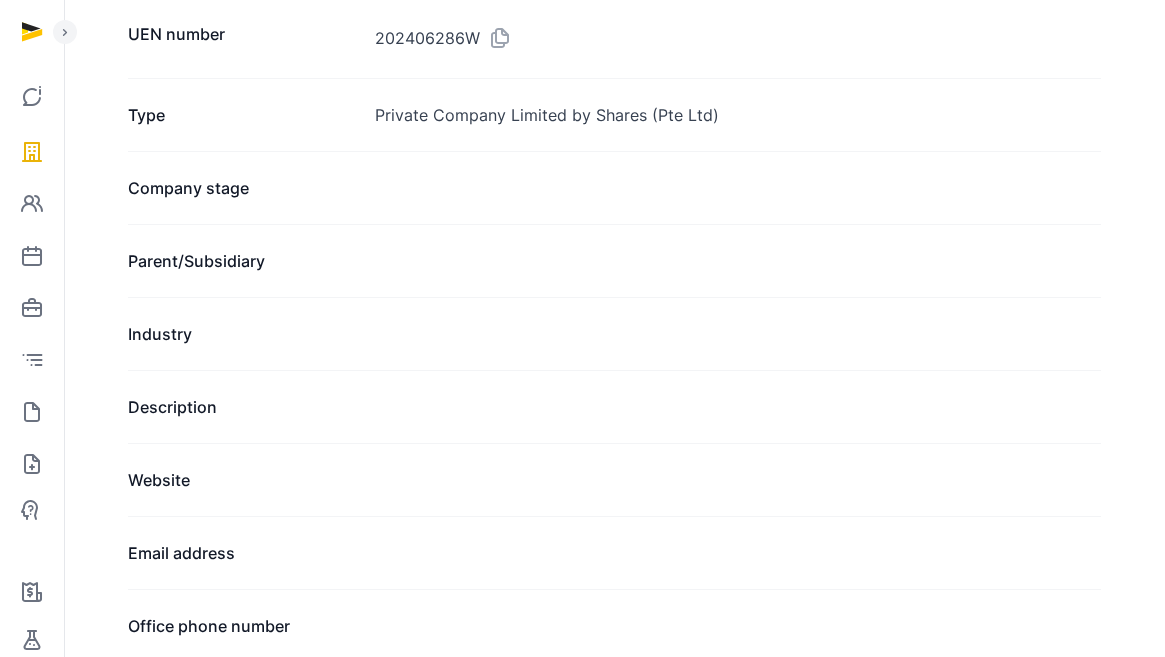 scroll, scrollTop: 163, scrollLeft: 0, axis: vertical 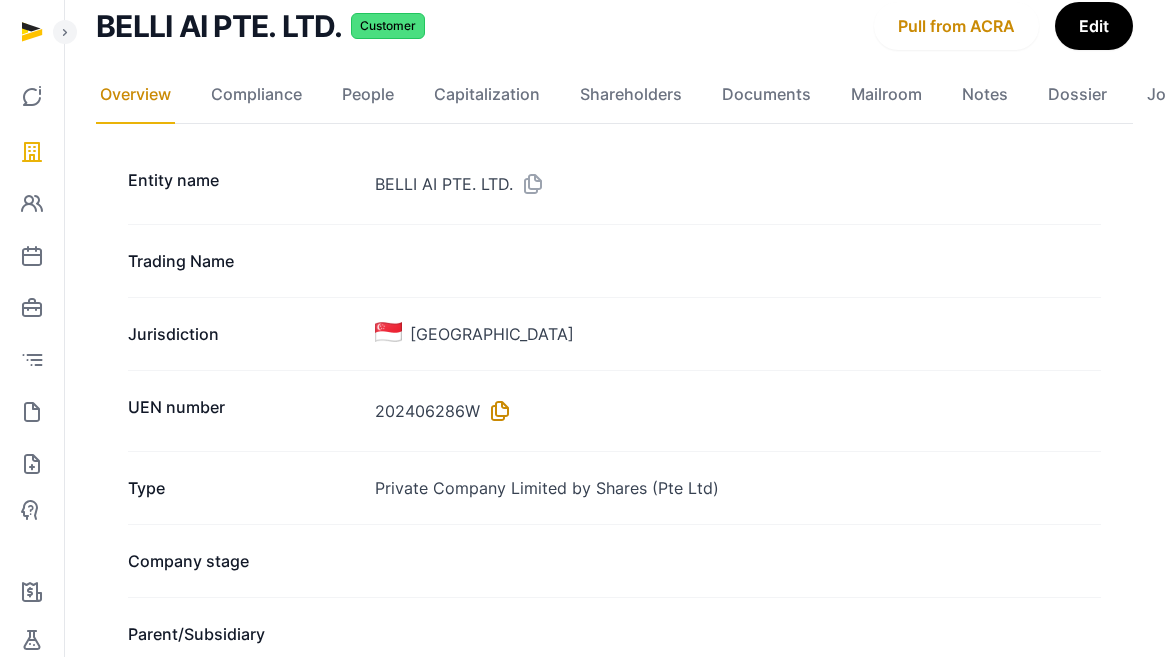 click at bounding box center (496, 411) 